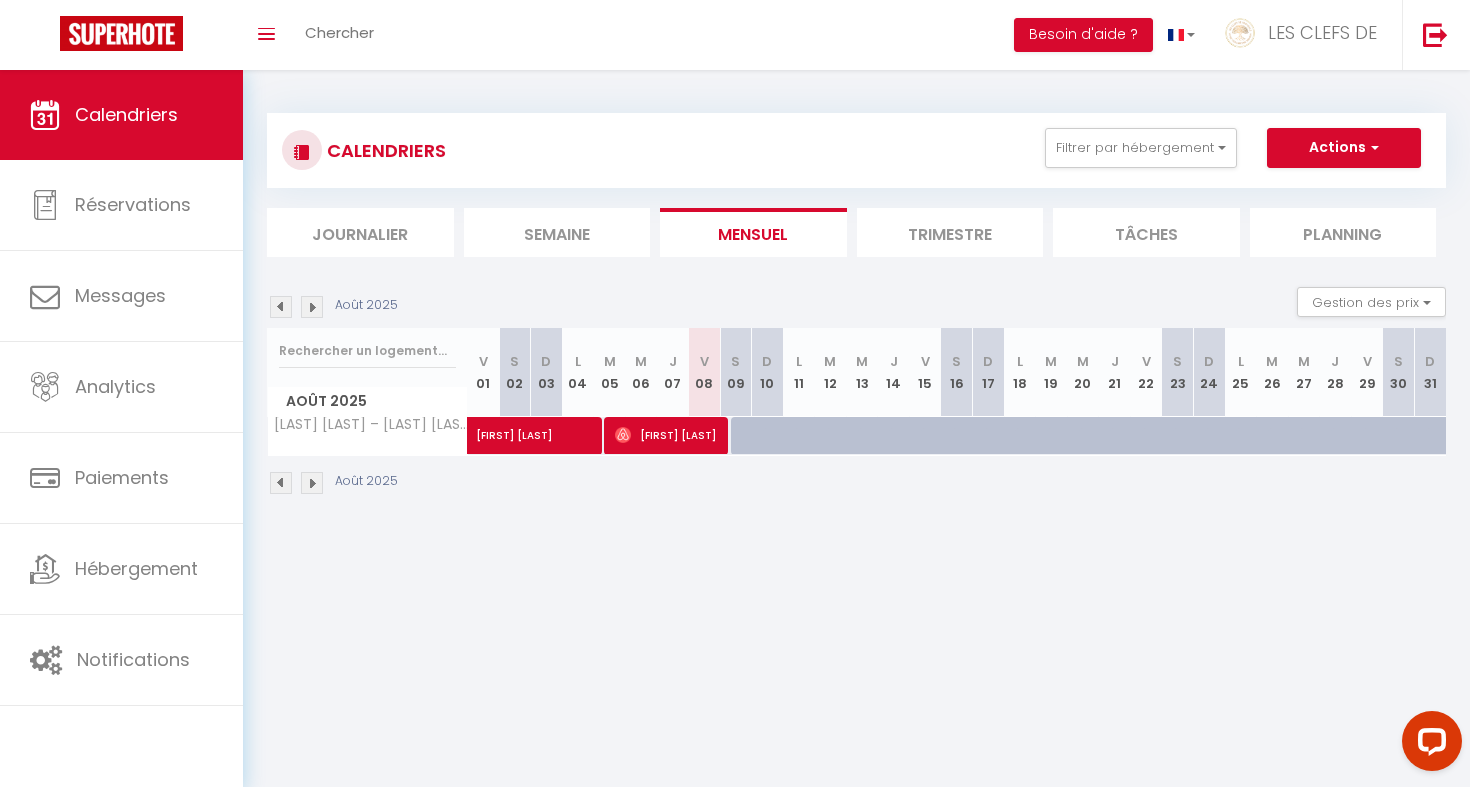 scroll, scrollTop: 0, scrollLeft: 0, axis: both 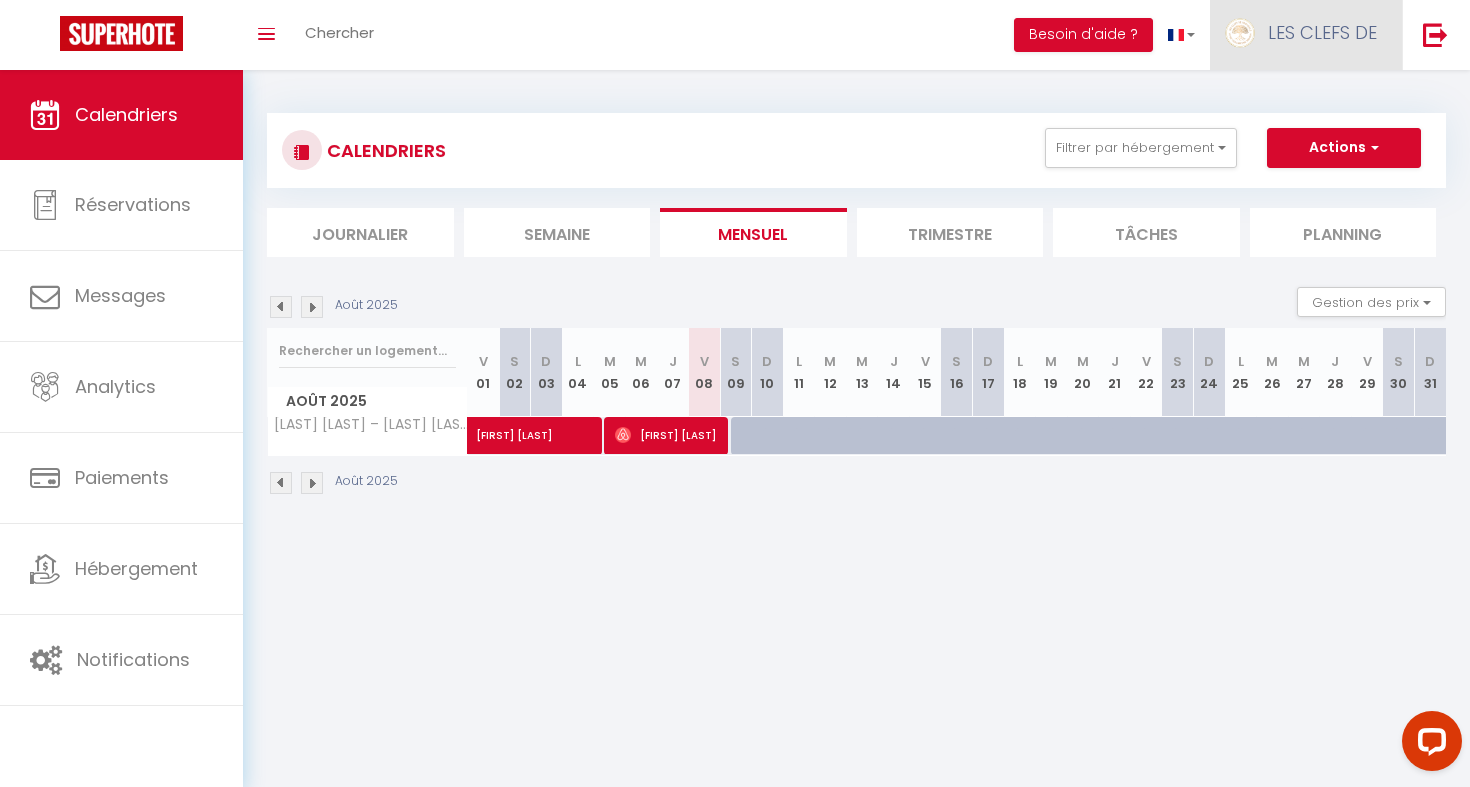 click on "LES CLEFS DE" at bounding box center [1322, 32] 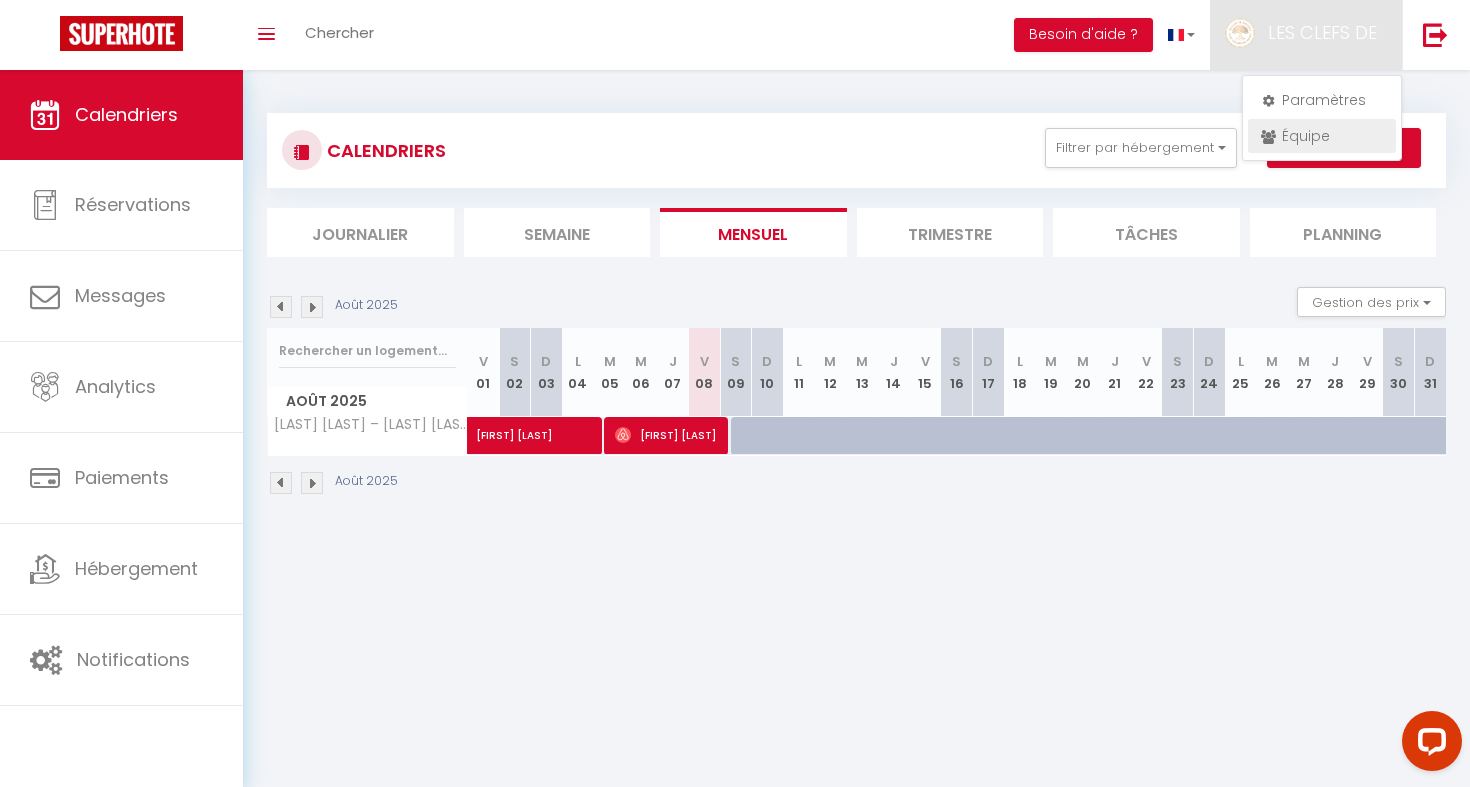 click on "Équipe" at bounding box center (1322, 136) 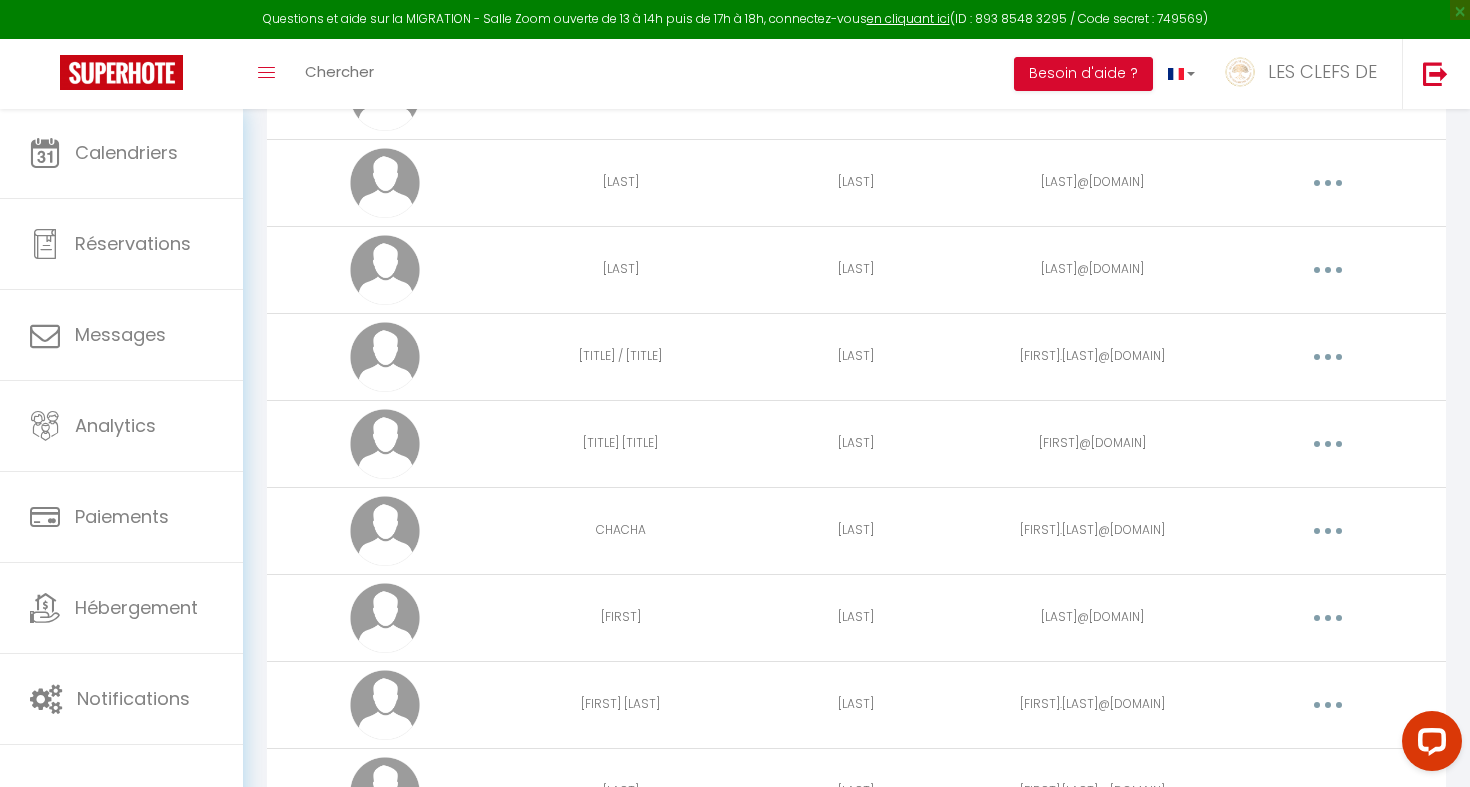 scroll, scrollTop: 1708, scrollLeft: 0, axis: vertical 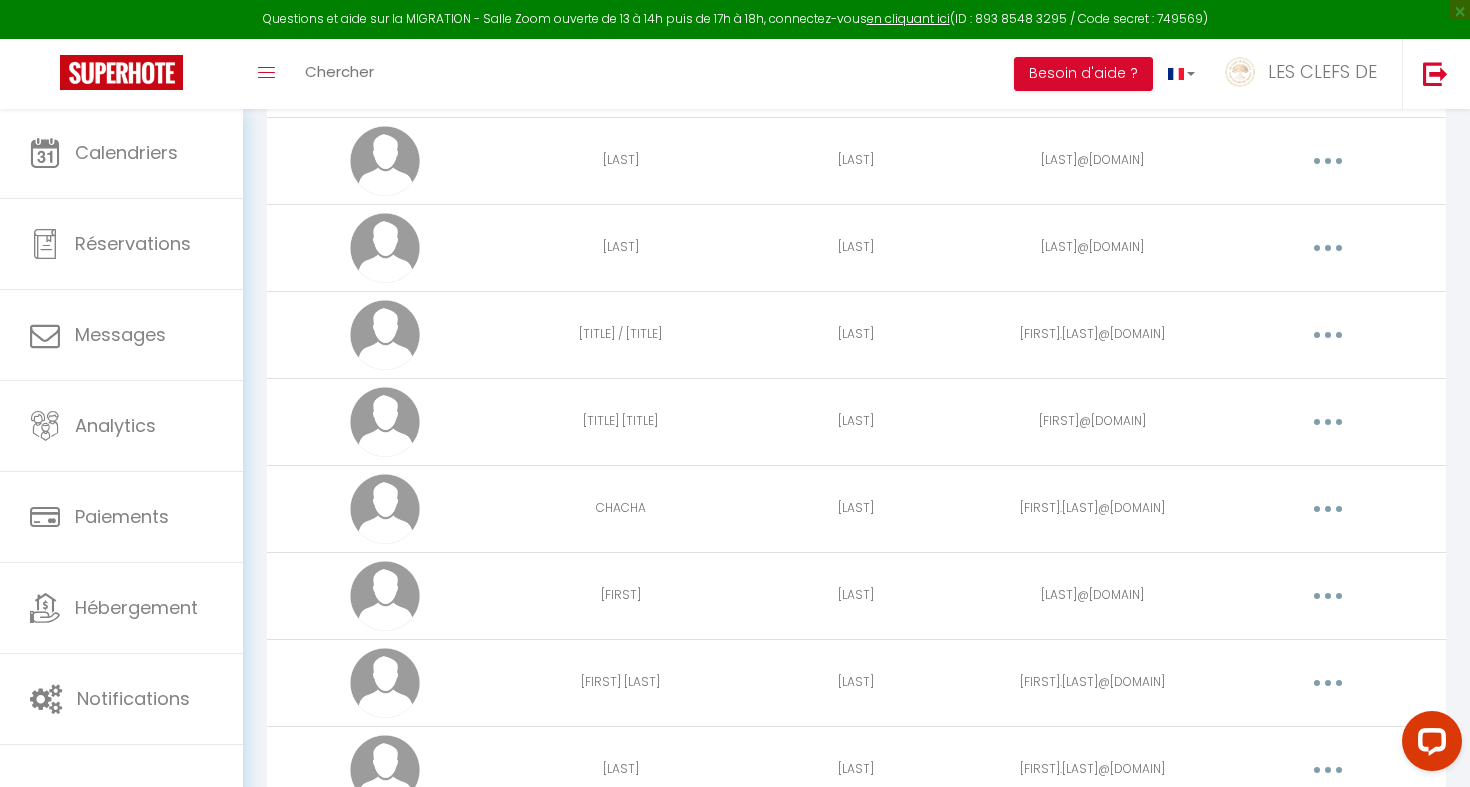 click at bounding box center (1328, 509) 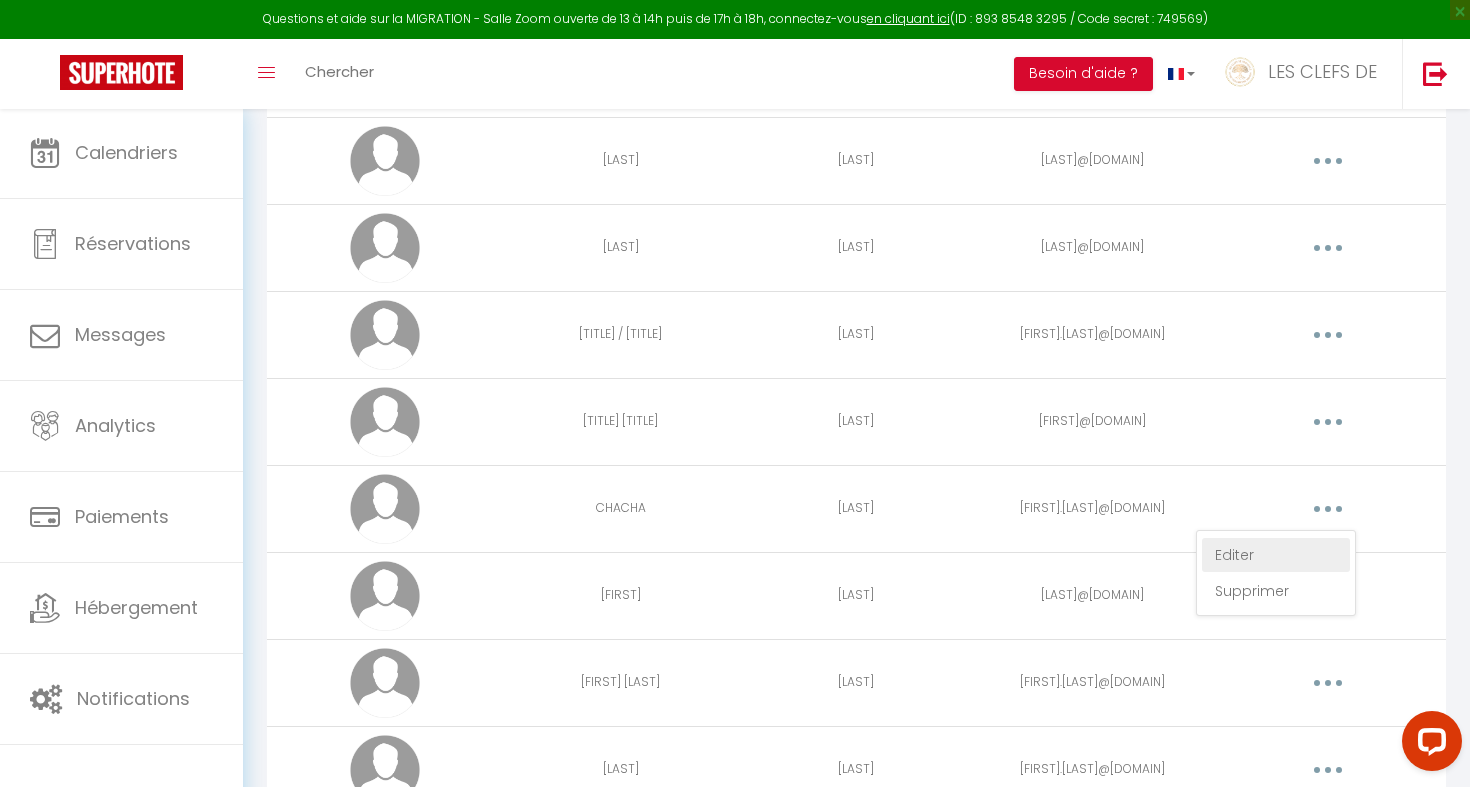 click on "Editer" at bounding box center [1276, 555] 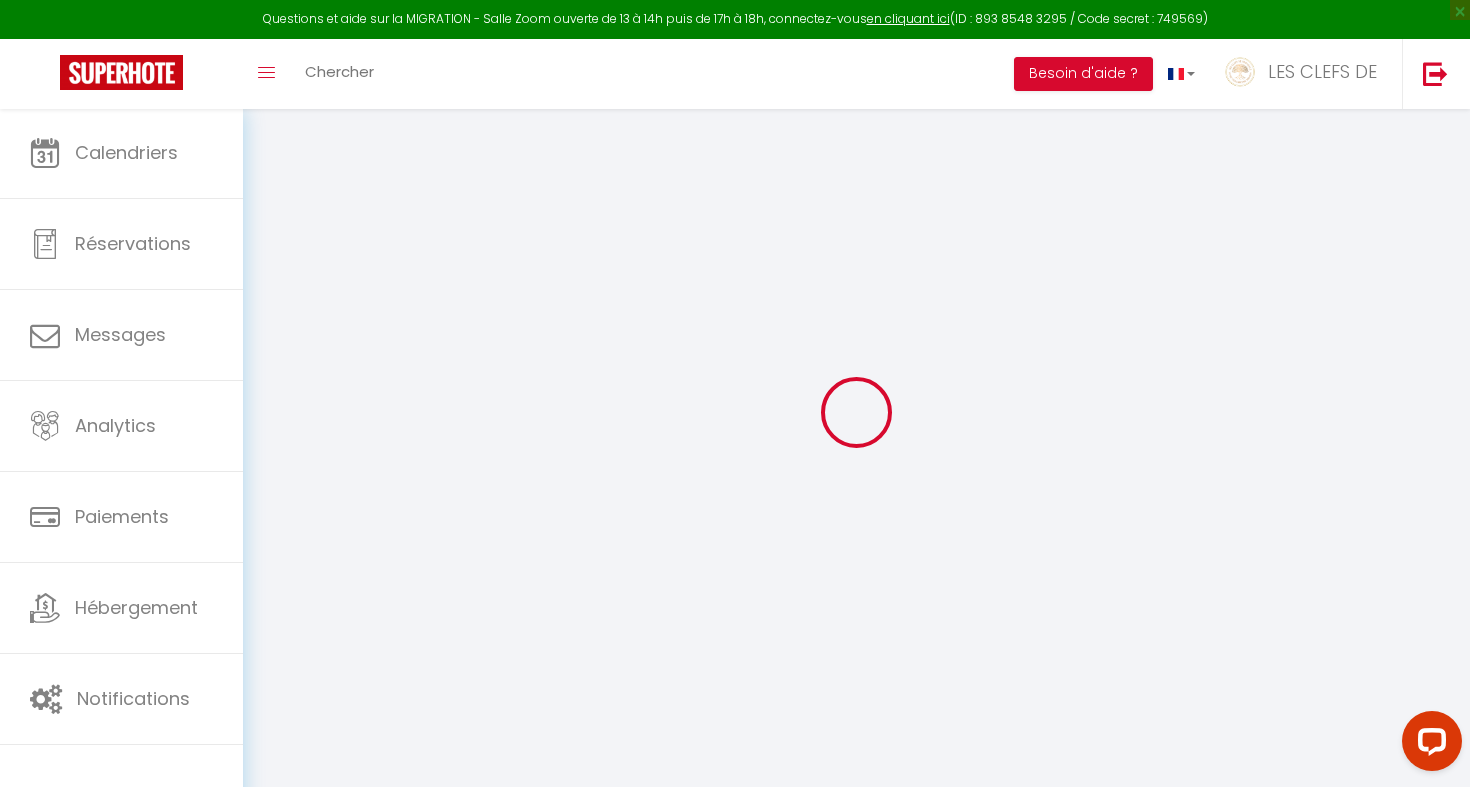 scroll, scrollTop: 70, scrollLeft: 0, axis: vertical 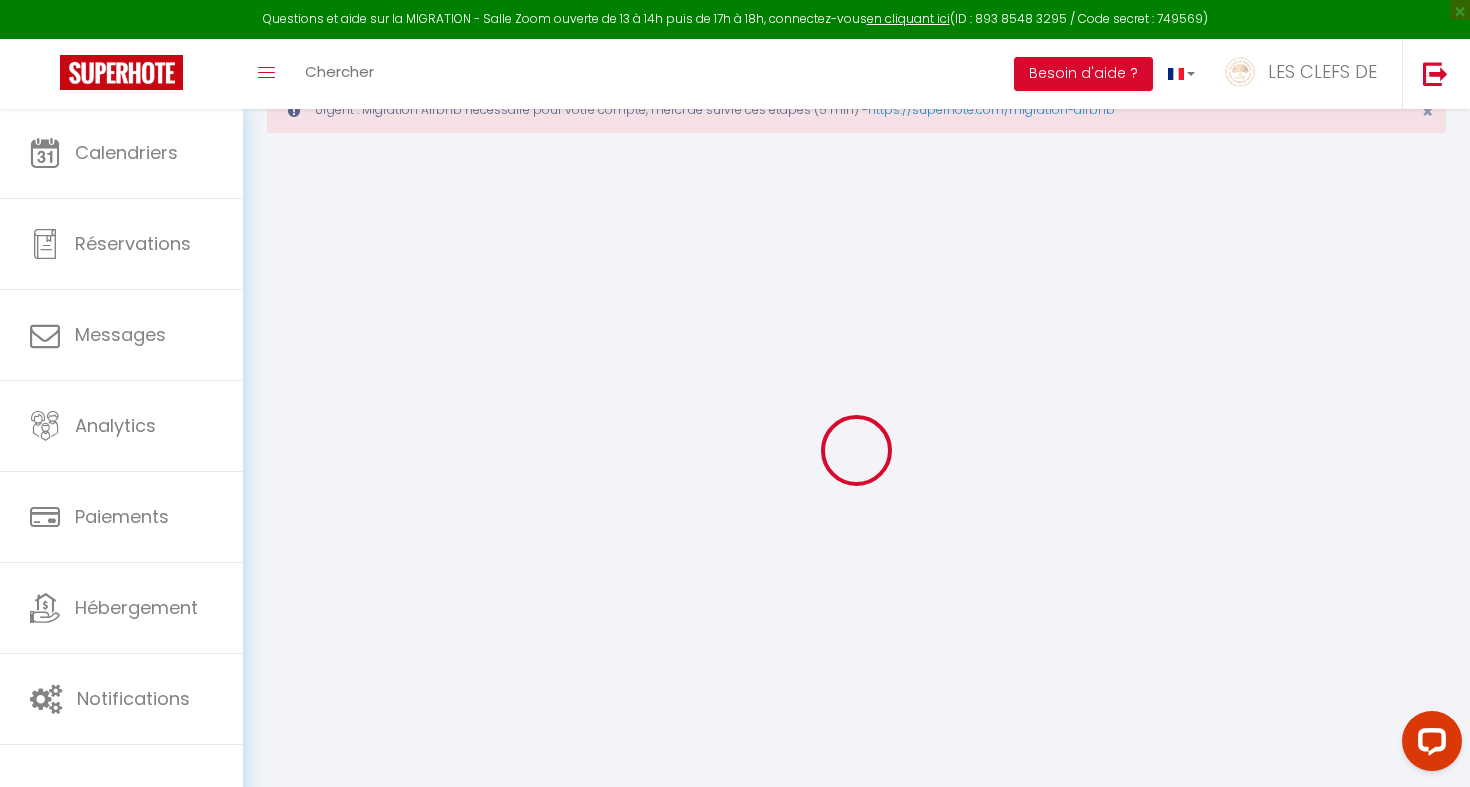 type on "CHACHA" 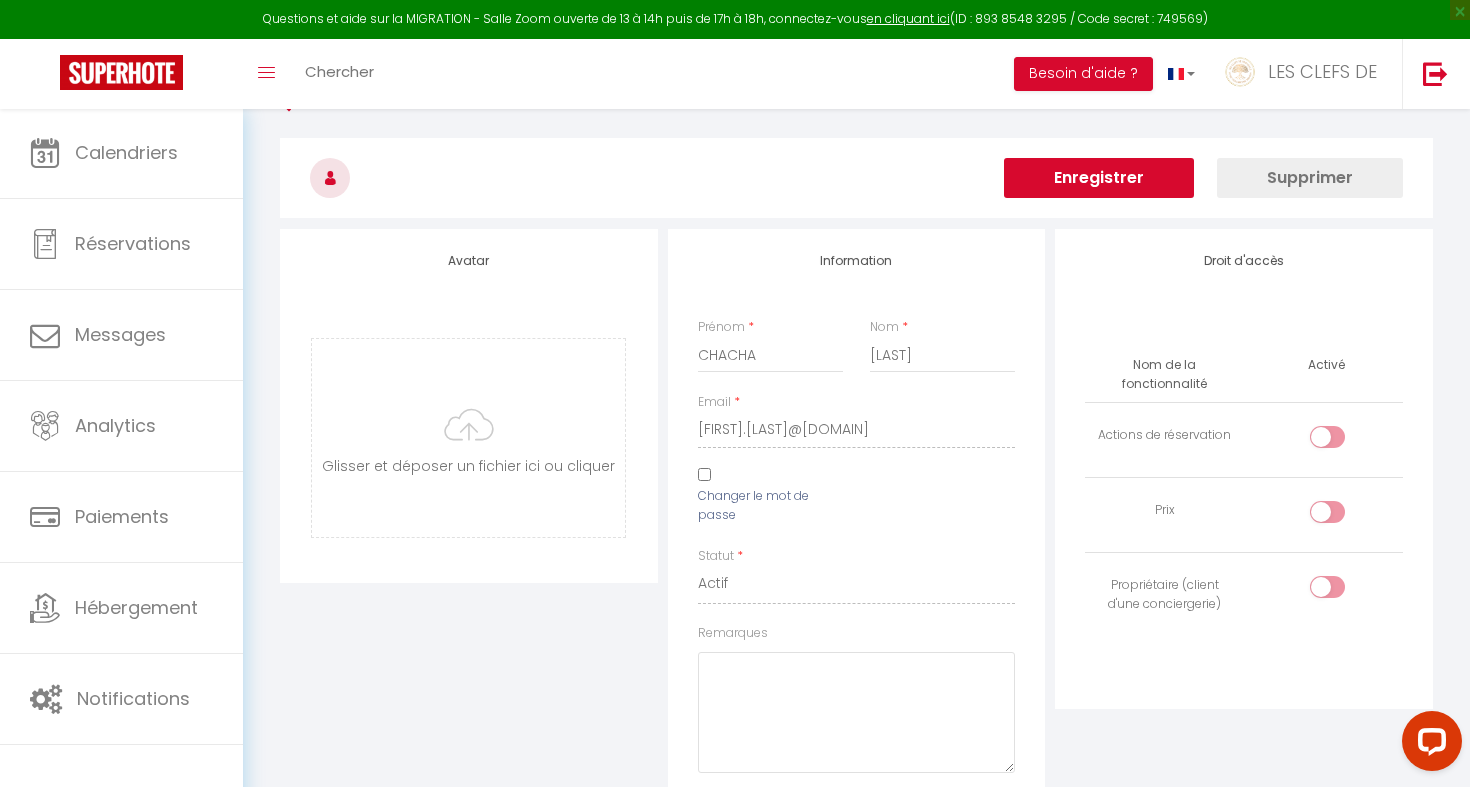 scroll, scrollTop: 131, scrollLeft: 0, axis: vertical 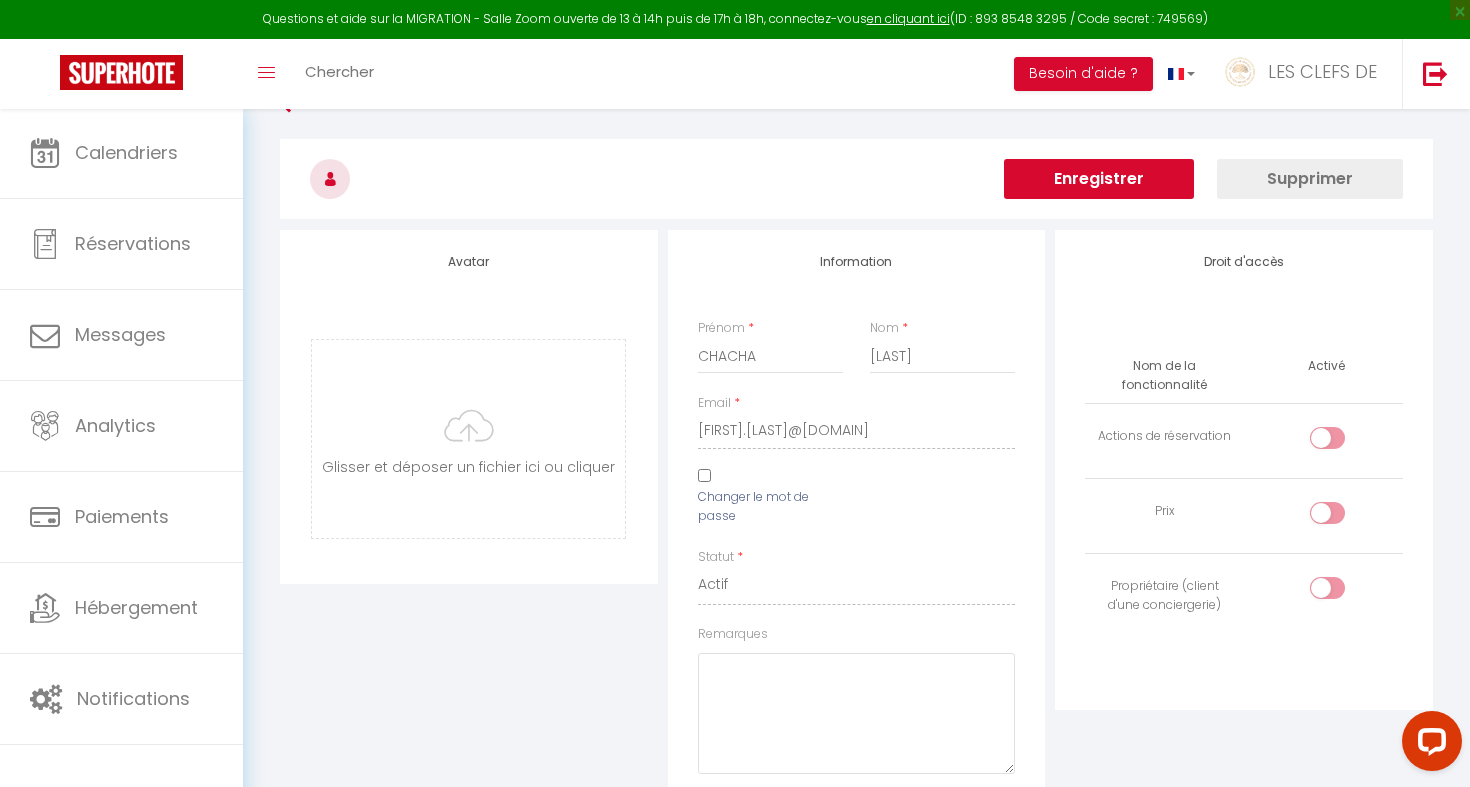 click at bounding box center [1327, 438] 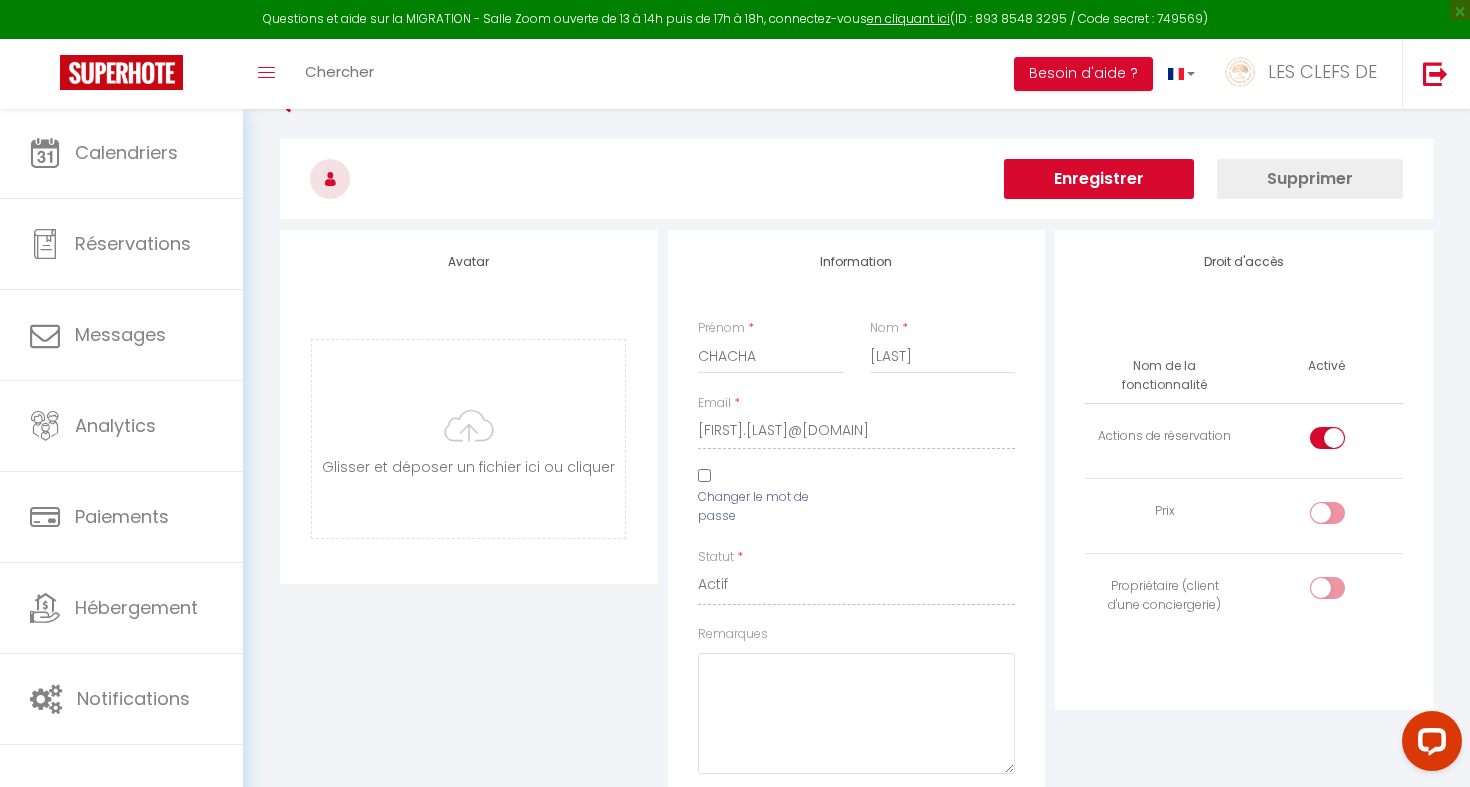 click on "Enregistrer" at bounding box center [1099, 179] 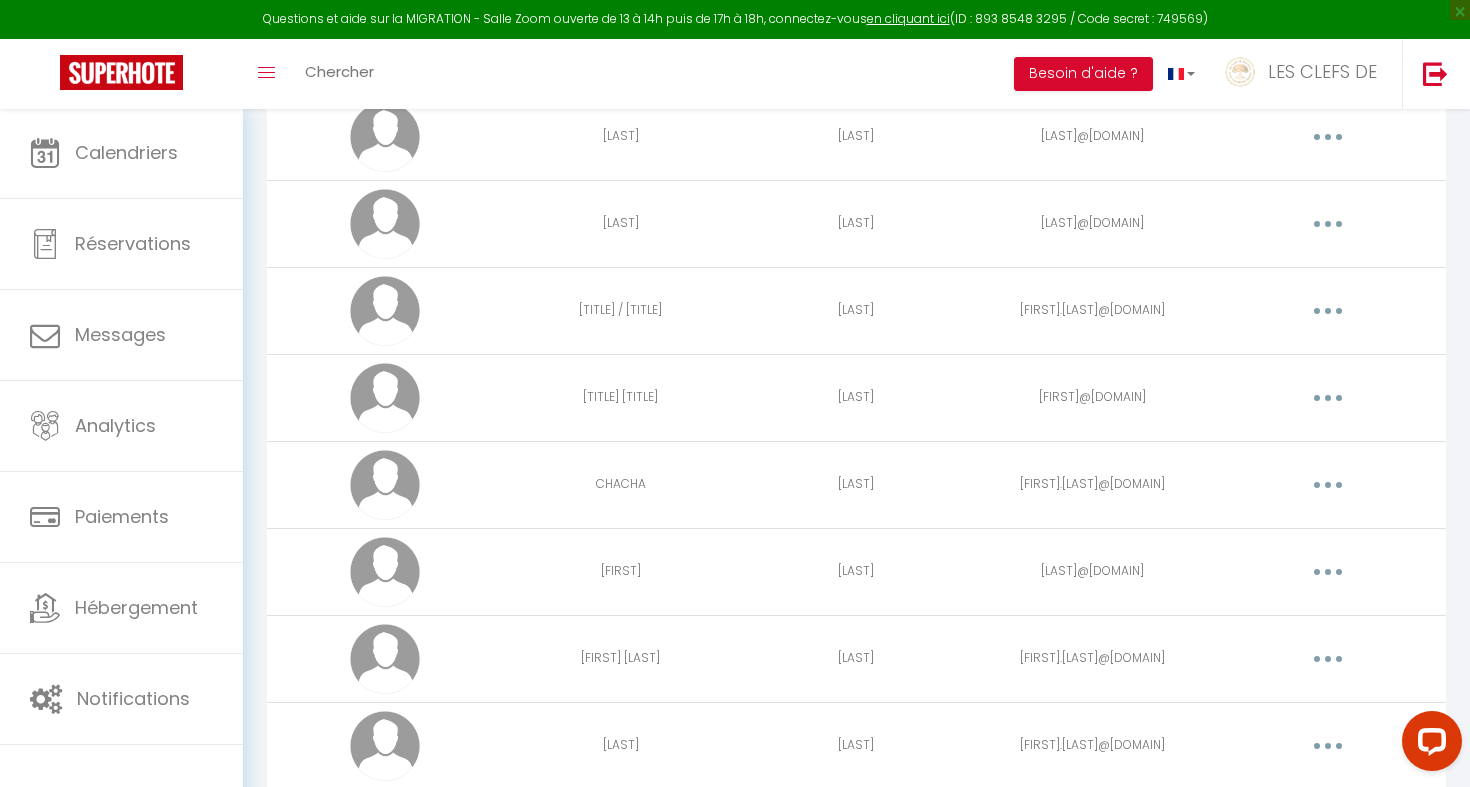 scroll, scrollTop: 1827, scrollLeft: 0, axis: vertical 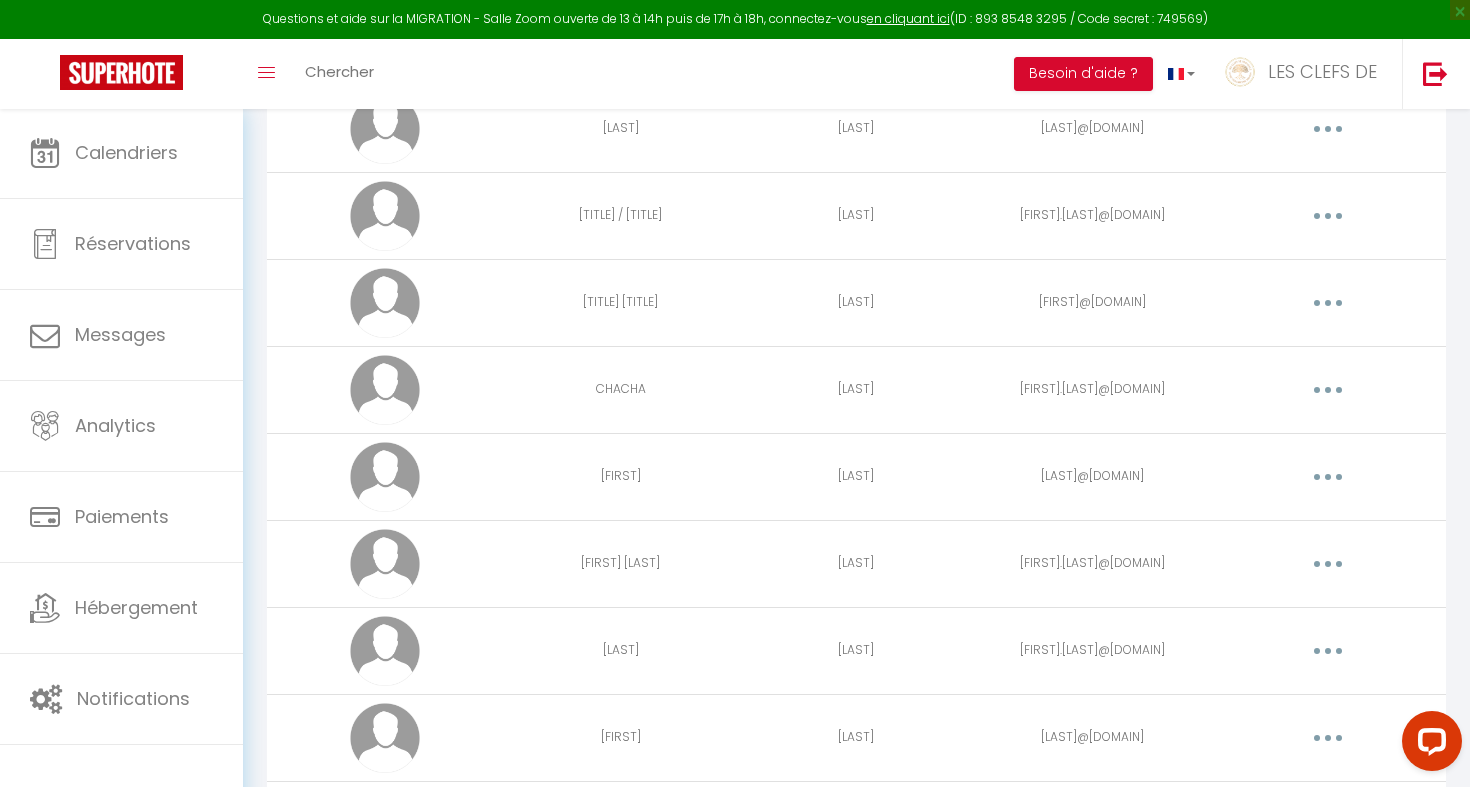 click at bounding box center (1328, 390) 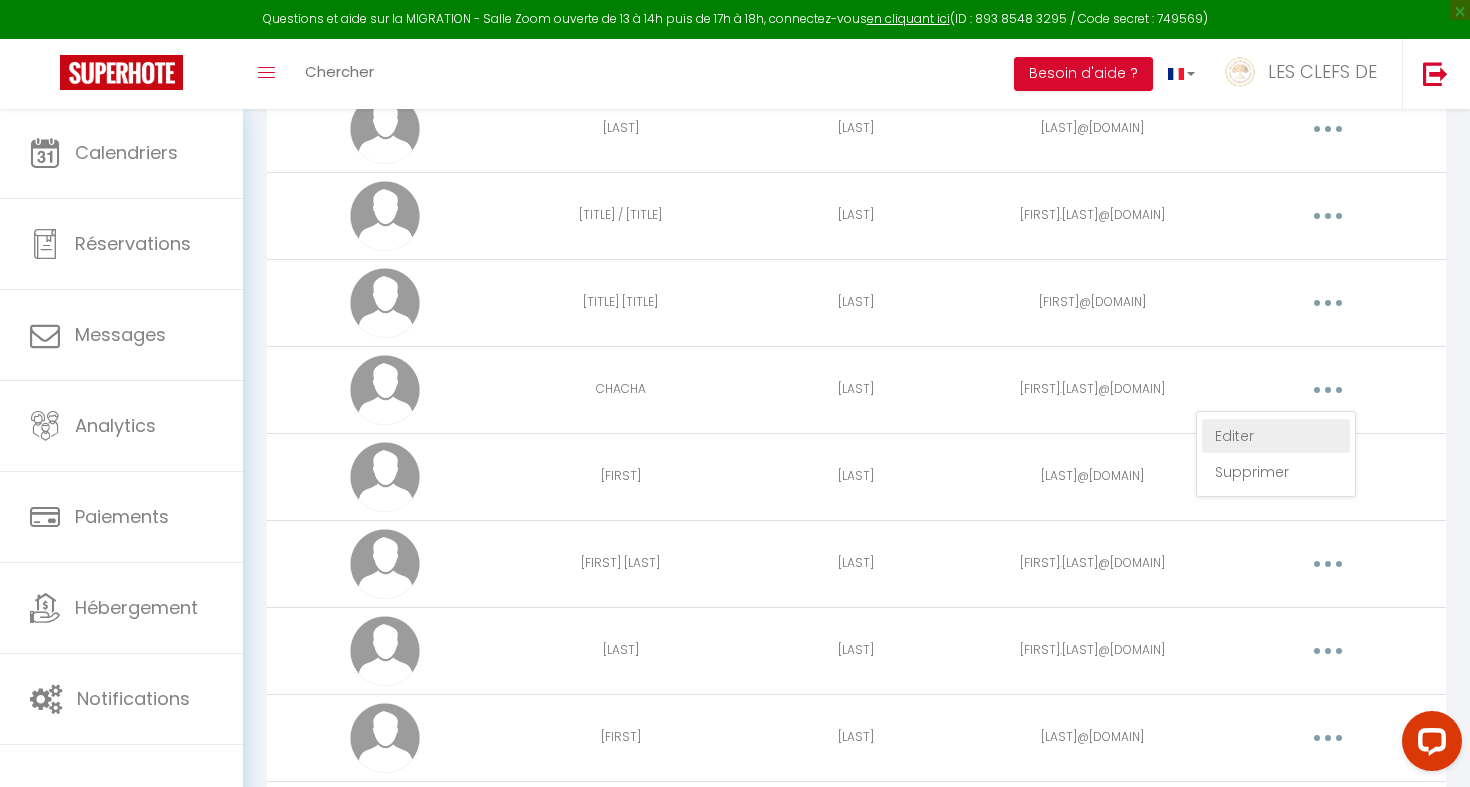 click on "Editer" at bounding box center [1276, 436] 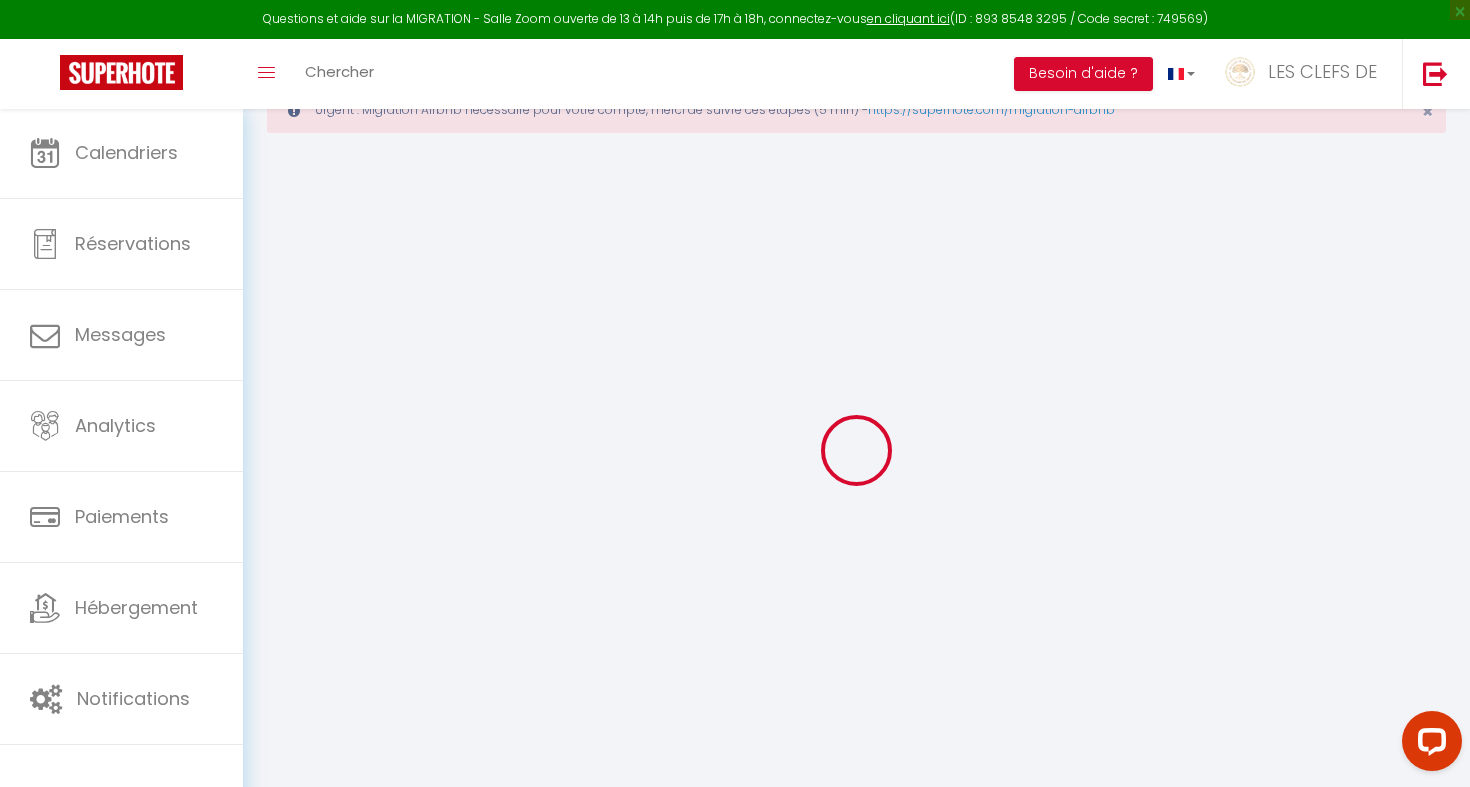 type on "CHACHA" 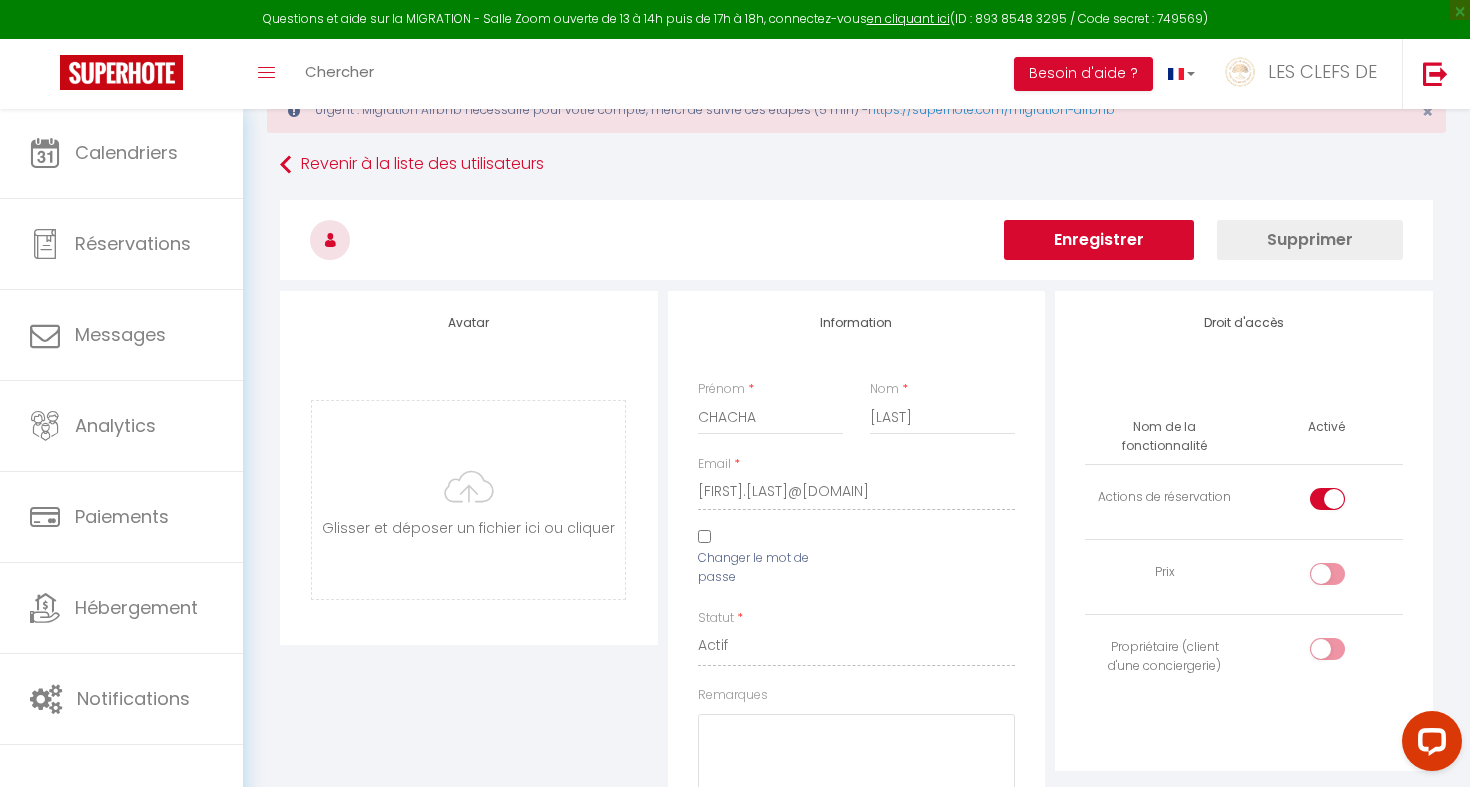 click at bounding box center [1327, 499] 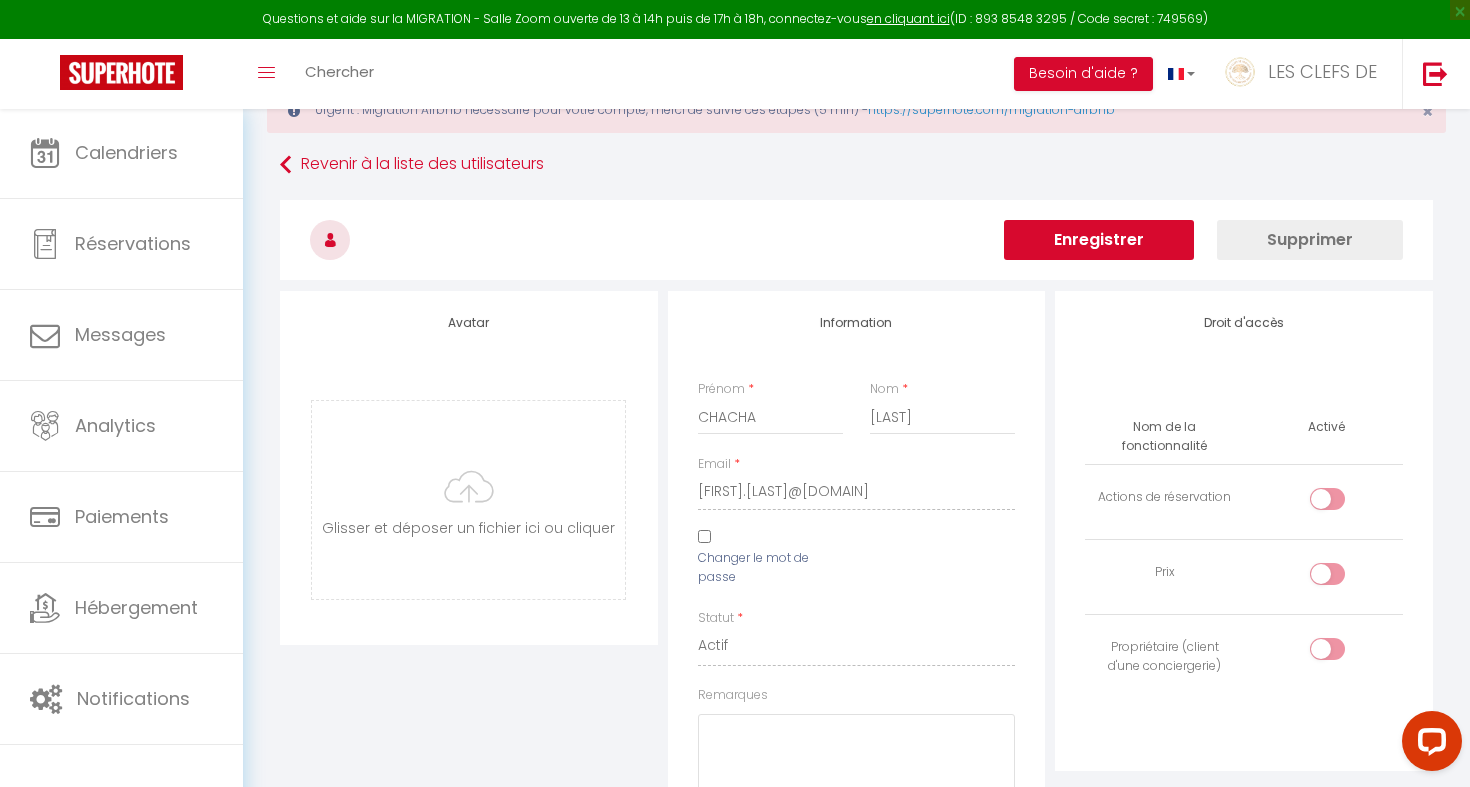 click at bounding box center (1327, 574) 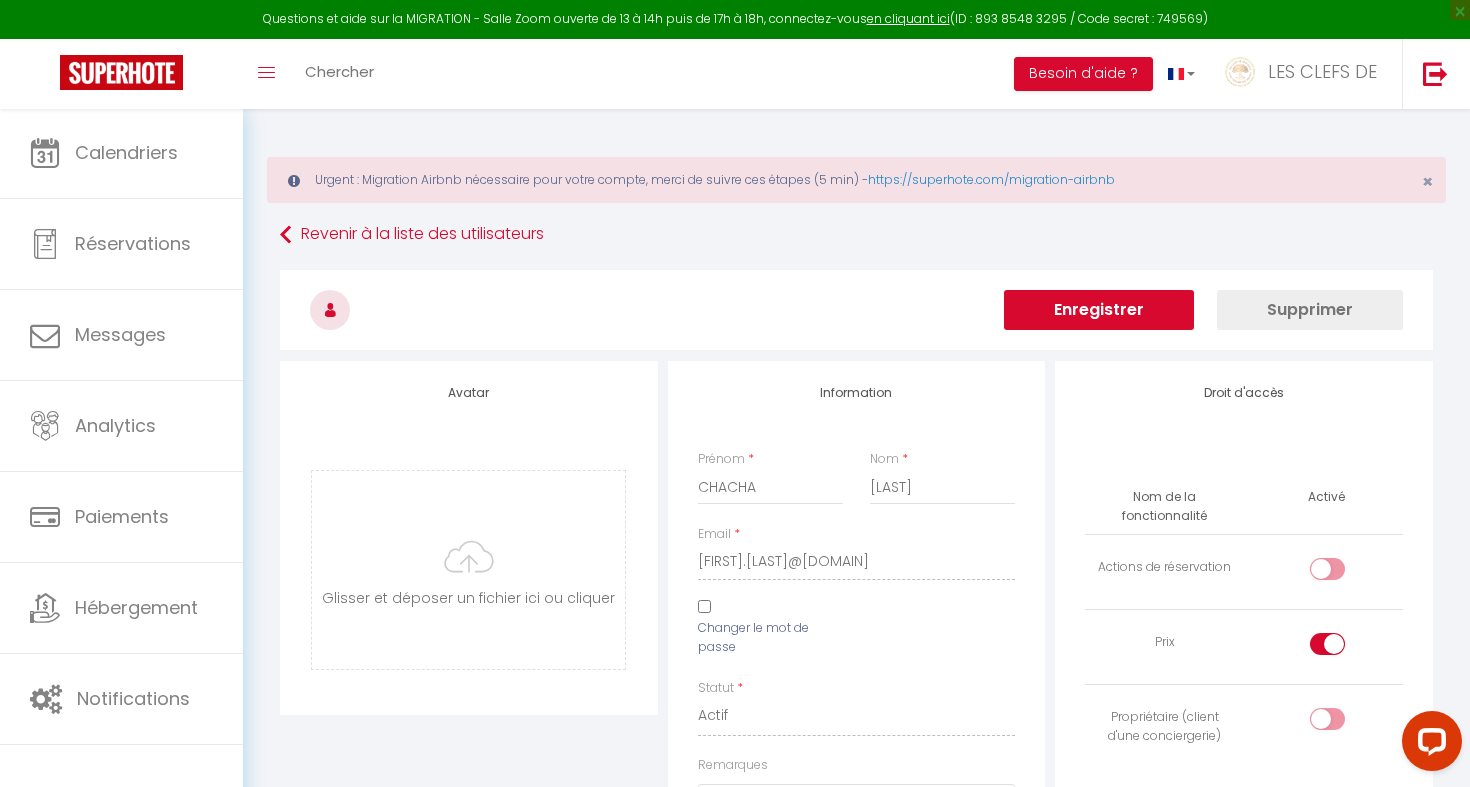 scroll, scrollTop: 0, scrollLeft: 0, axis: both 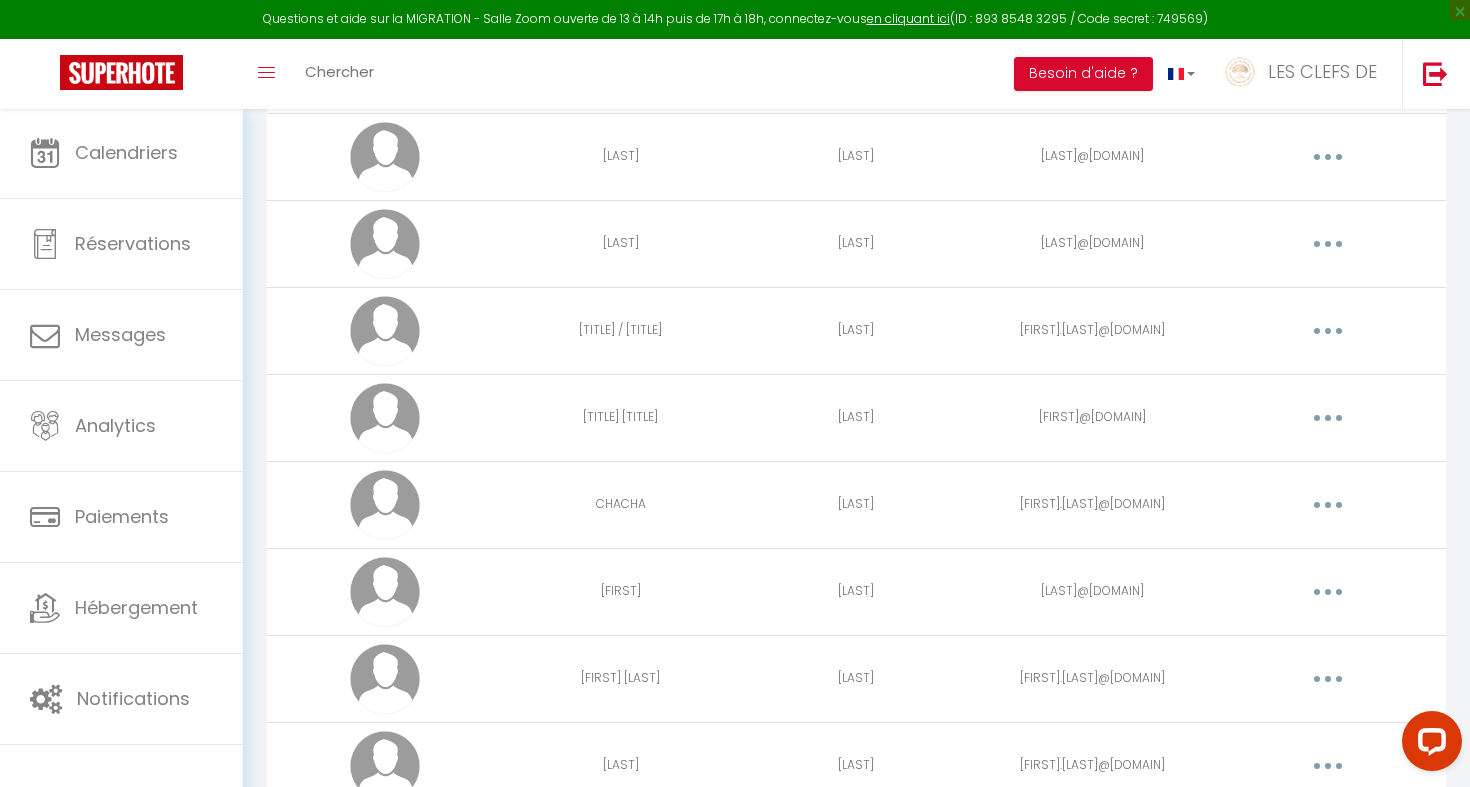 click at bounding box center [1328, 505] 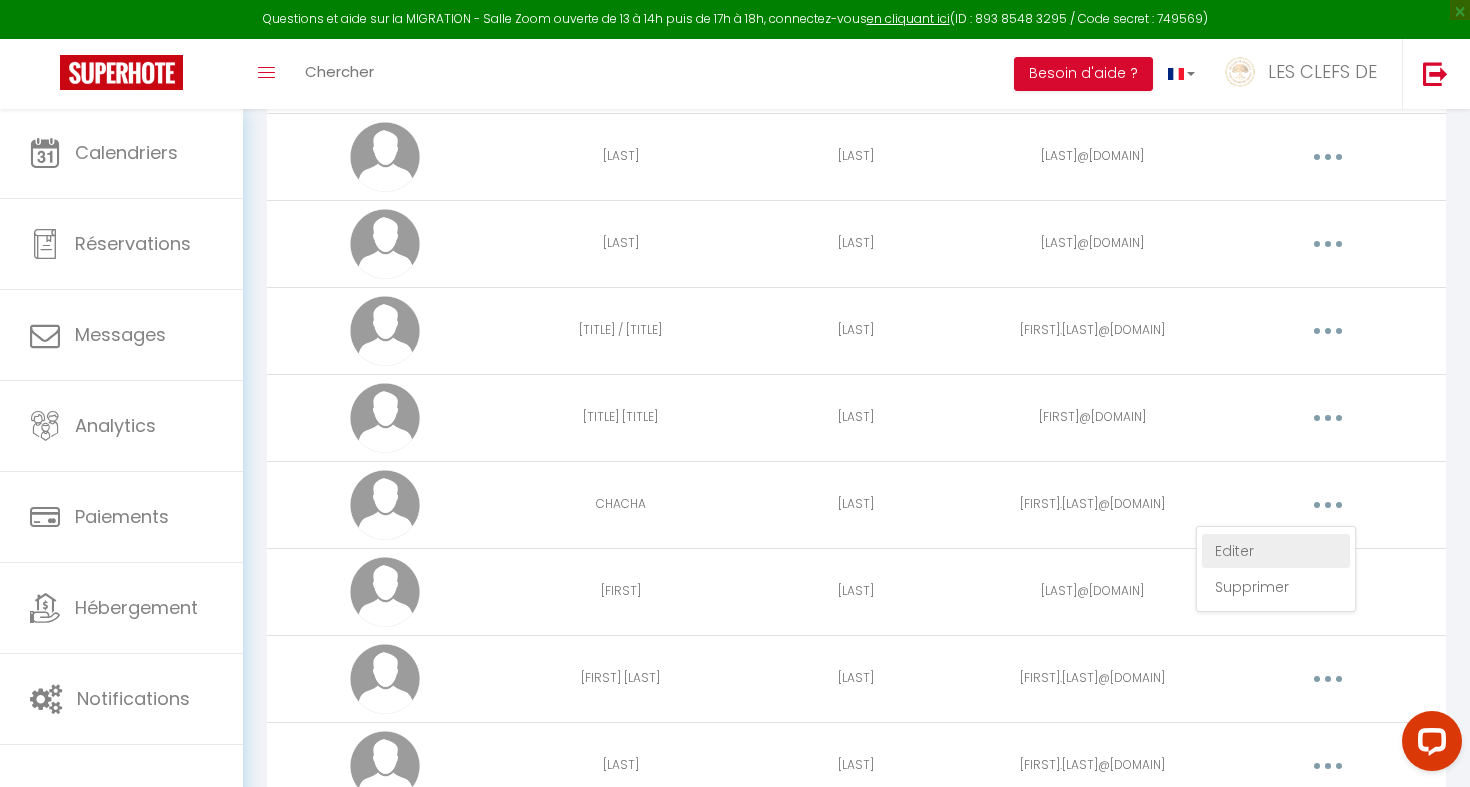 click on "Editer" at bounding box center [1276, 551] 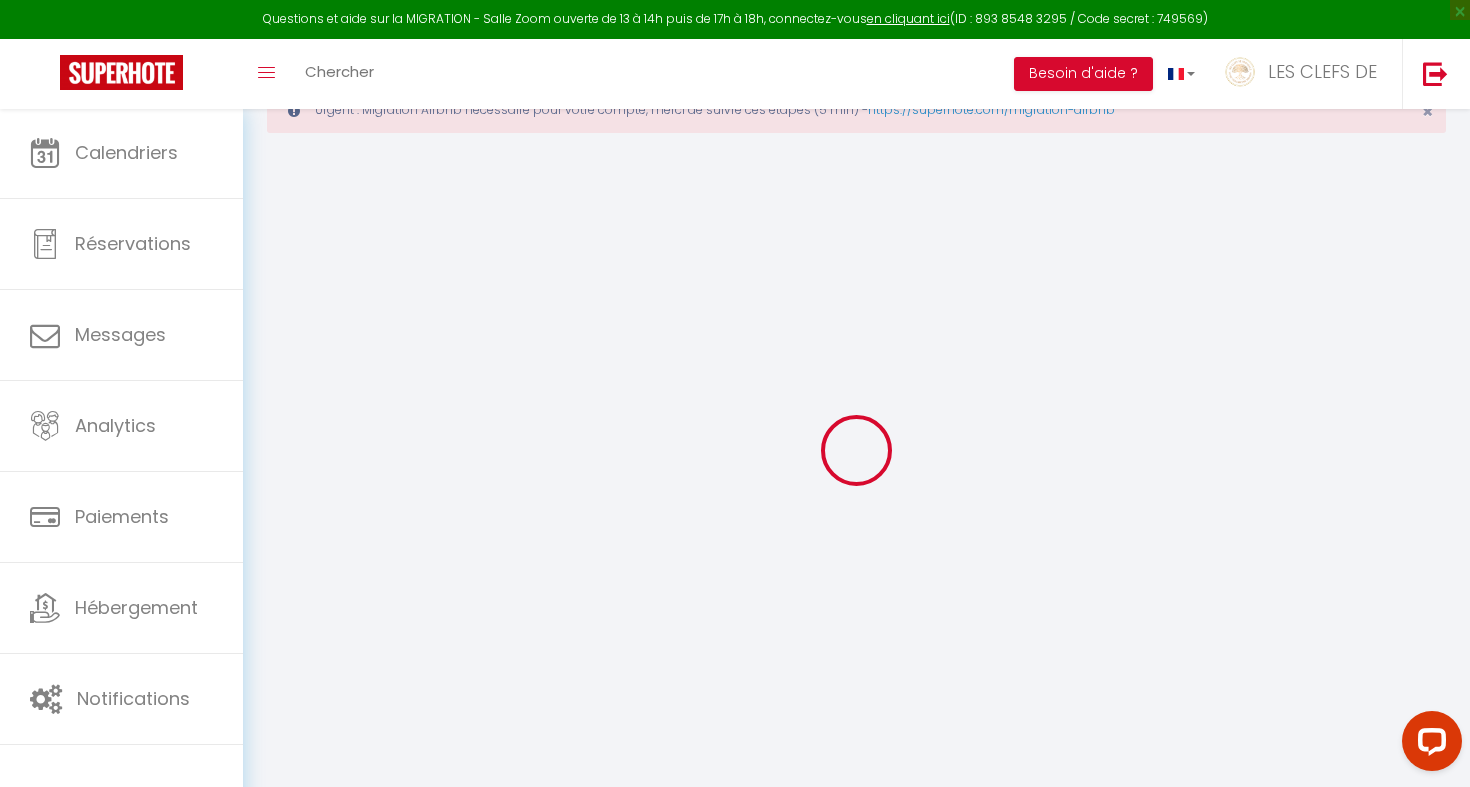 type on "CHACHA" 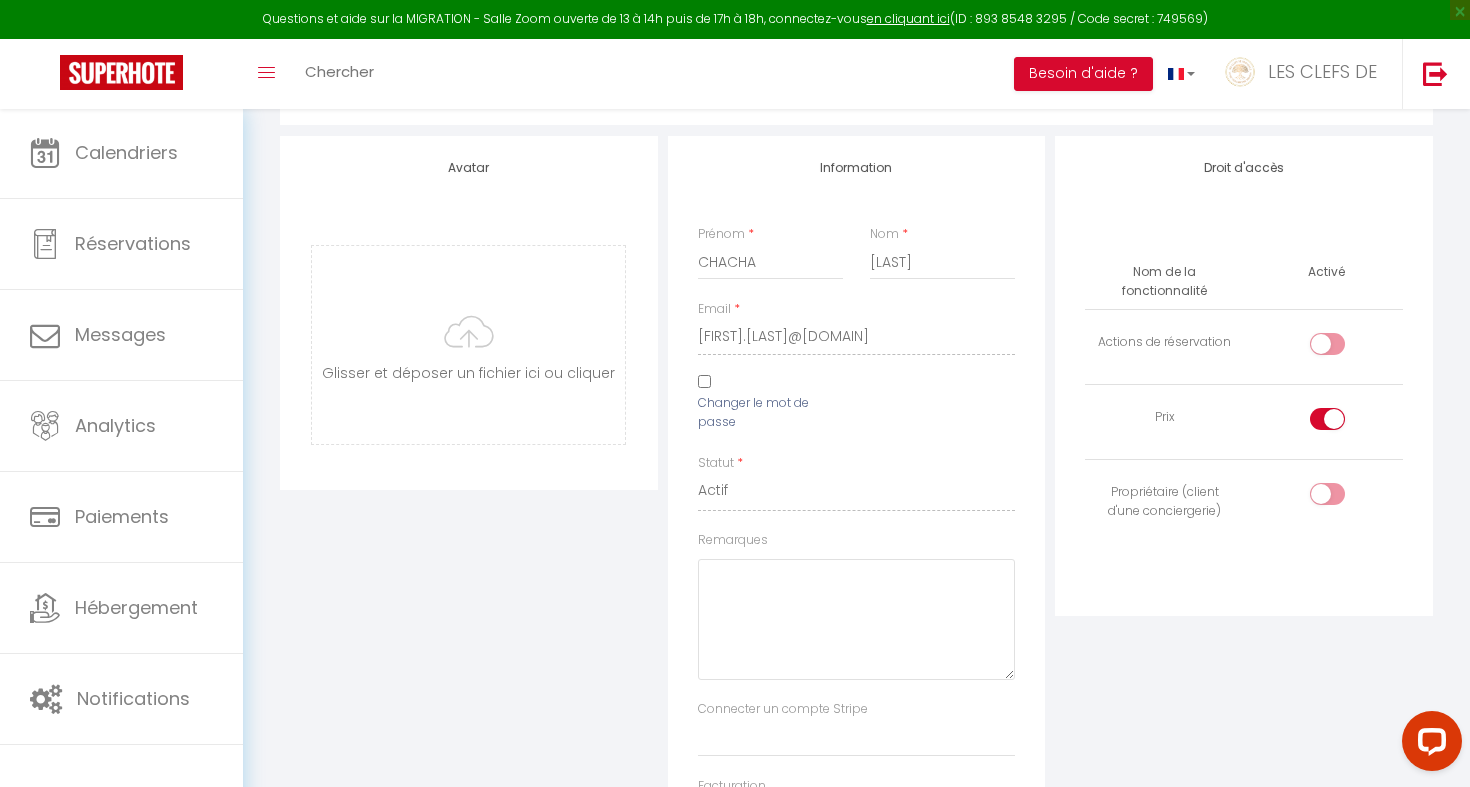 scroll, scrollTop: 158, scrollLeft: 0, axis: vertical 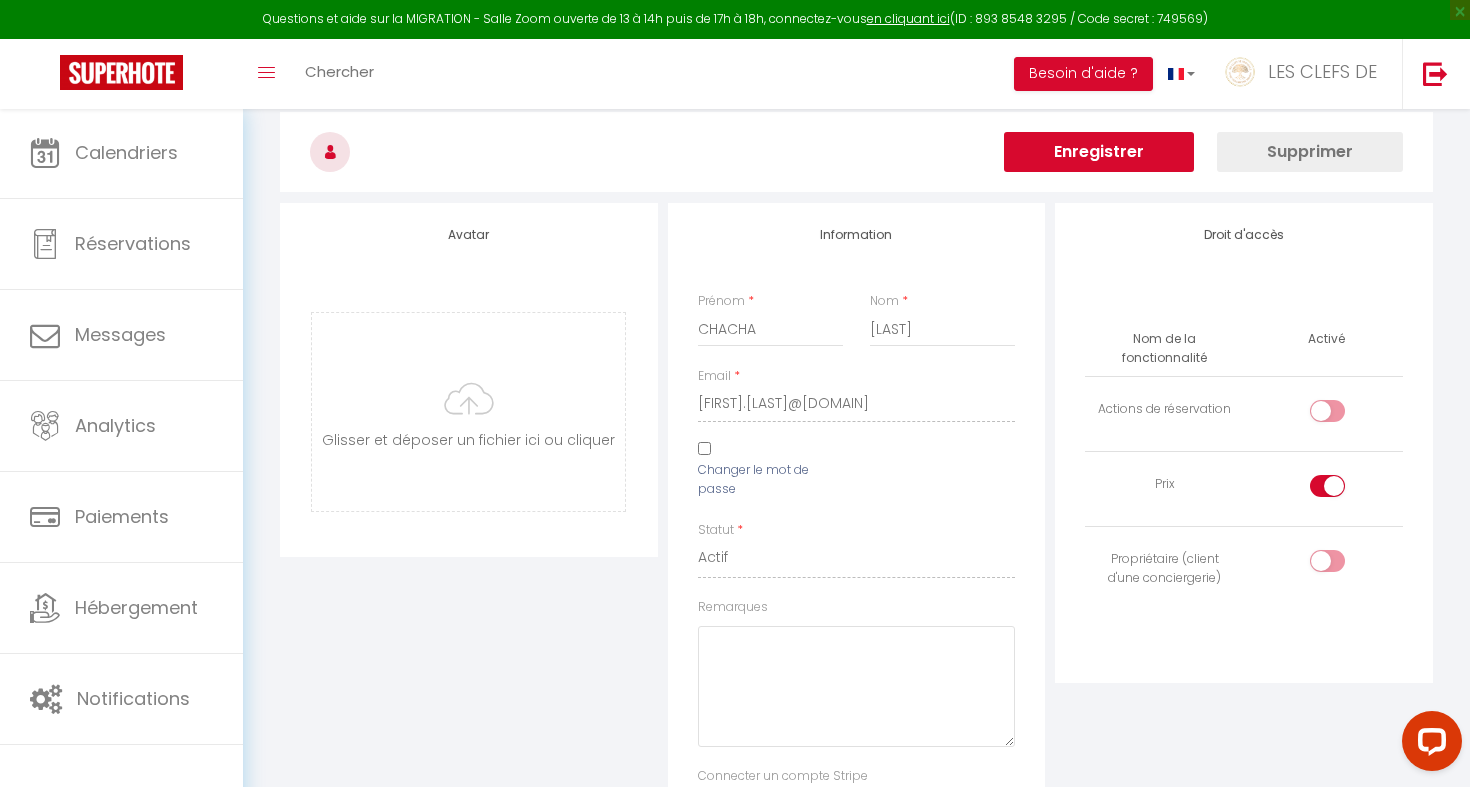 click at bounding box center (1344, 490) 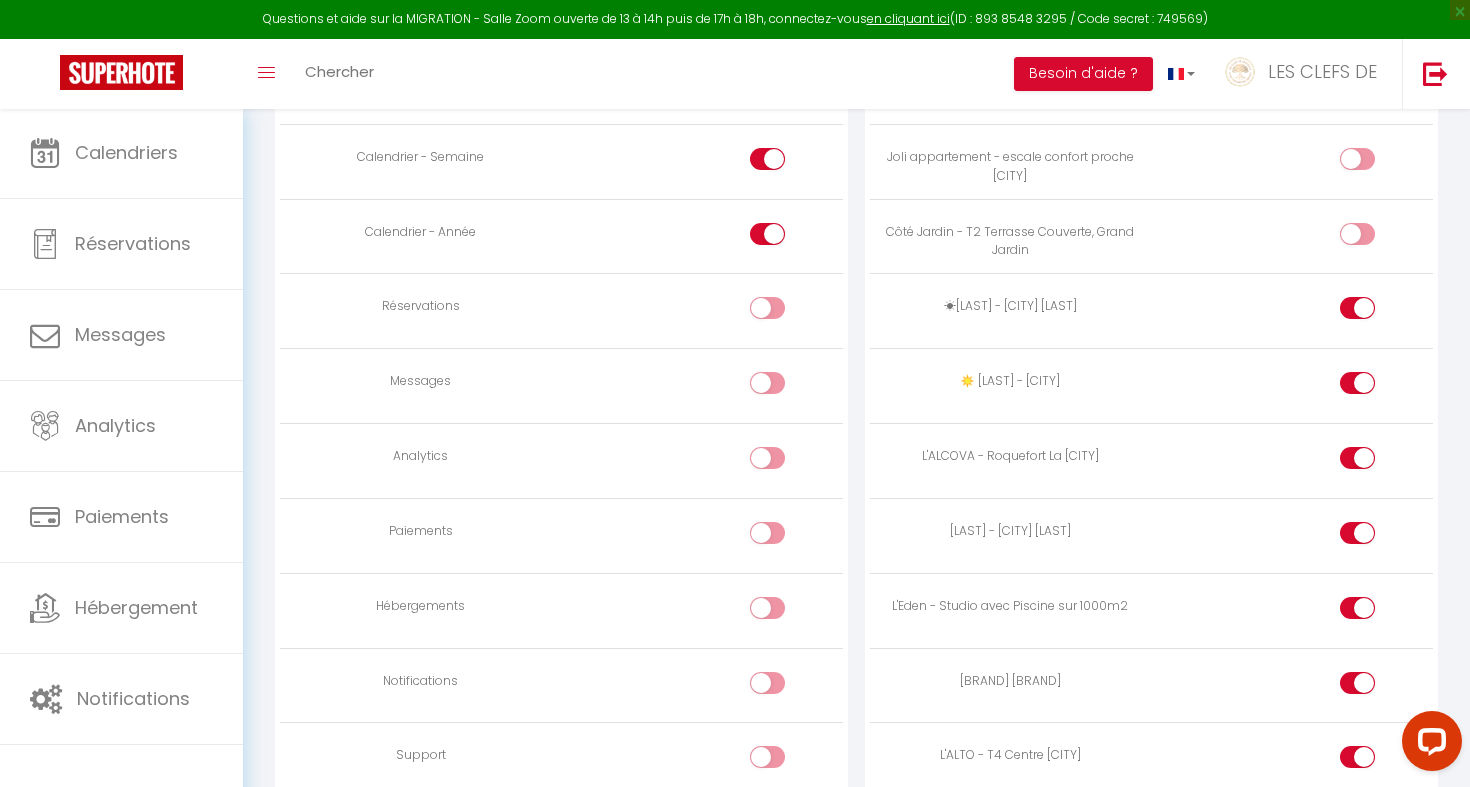 scroll, scrollTop: 1533, scrollLeft: 0, axis: vertical 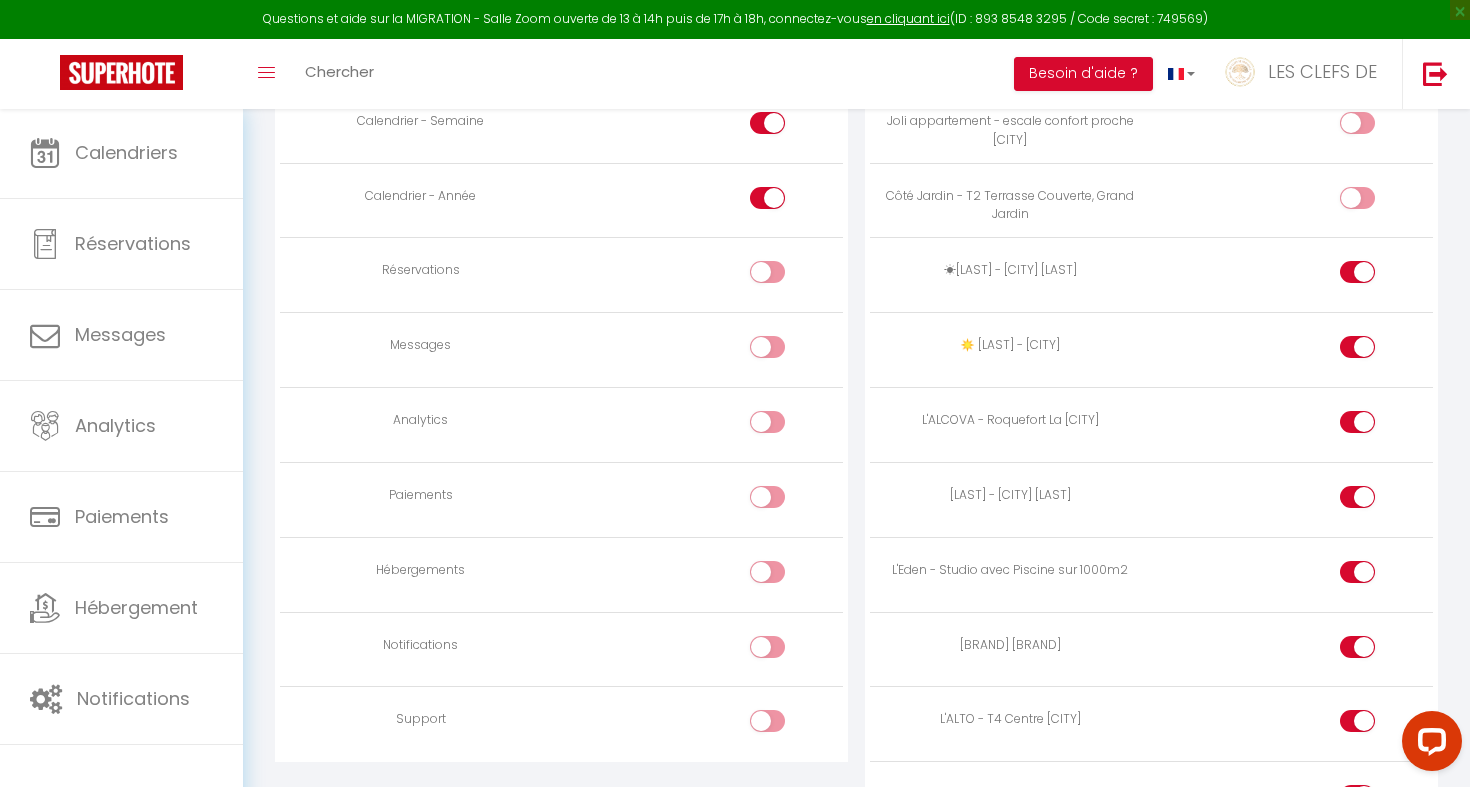click at bounding box center (767, 572) 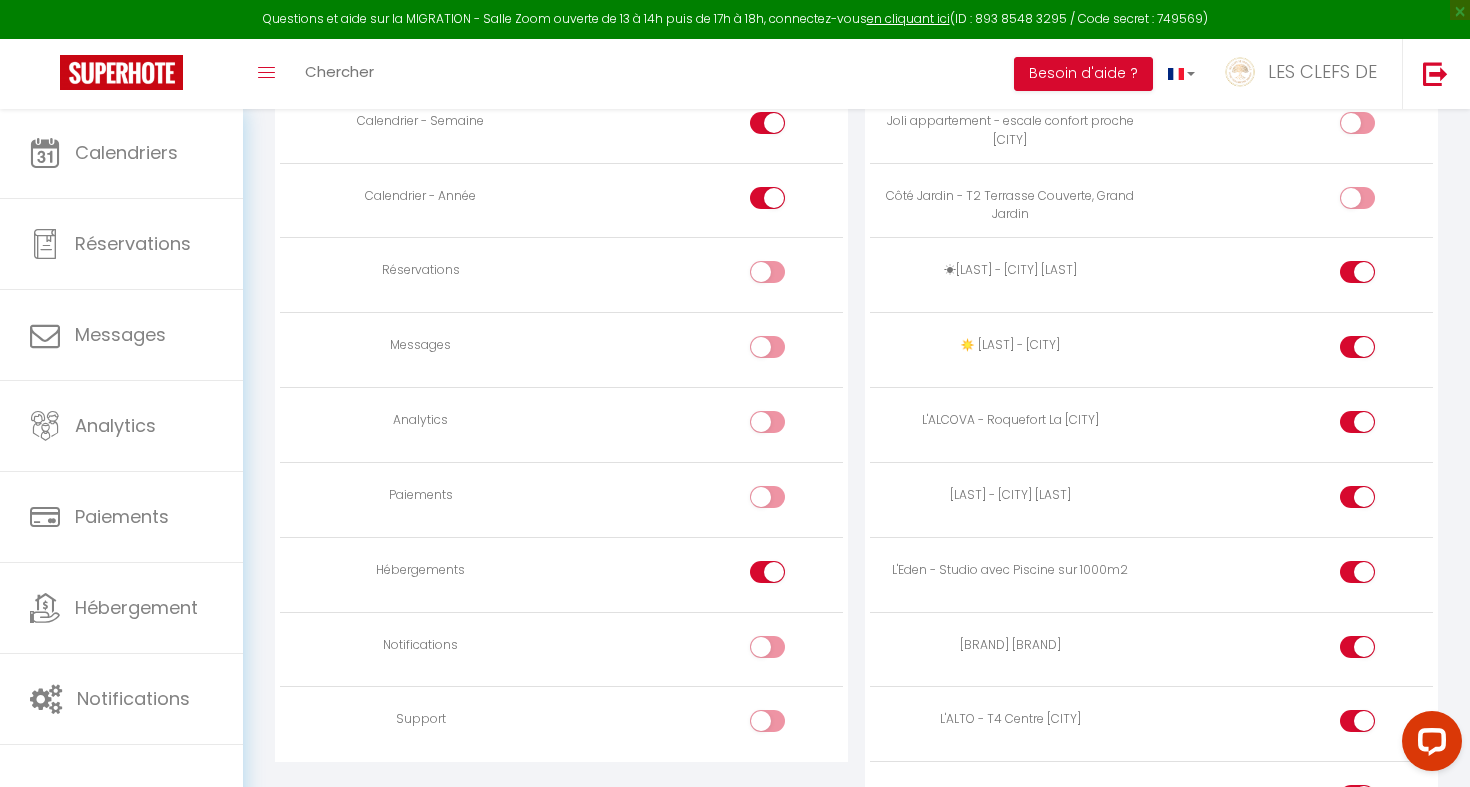 click at bounding box center [767, 647] 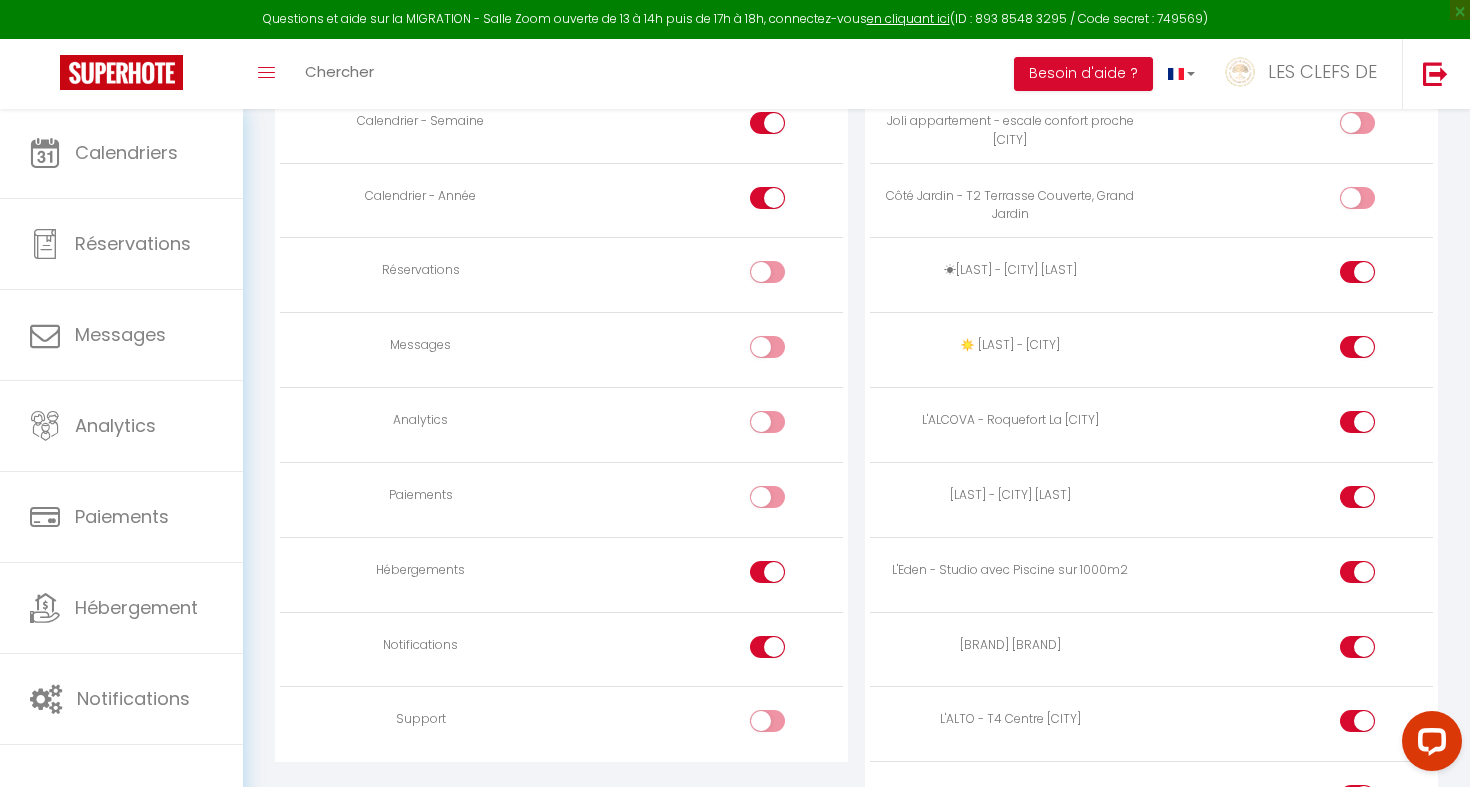 click at bounding box center [785, 651] 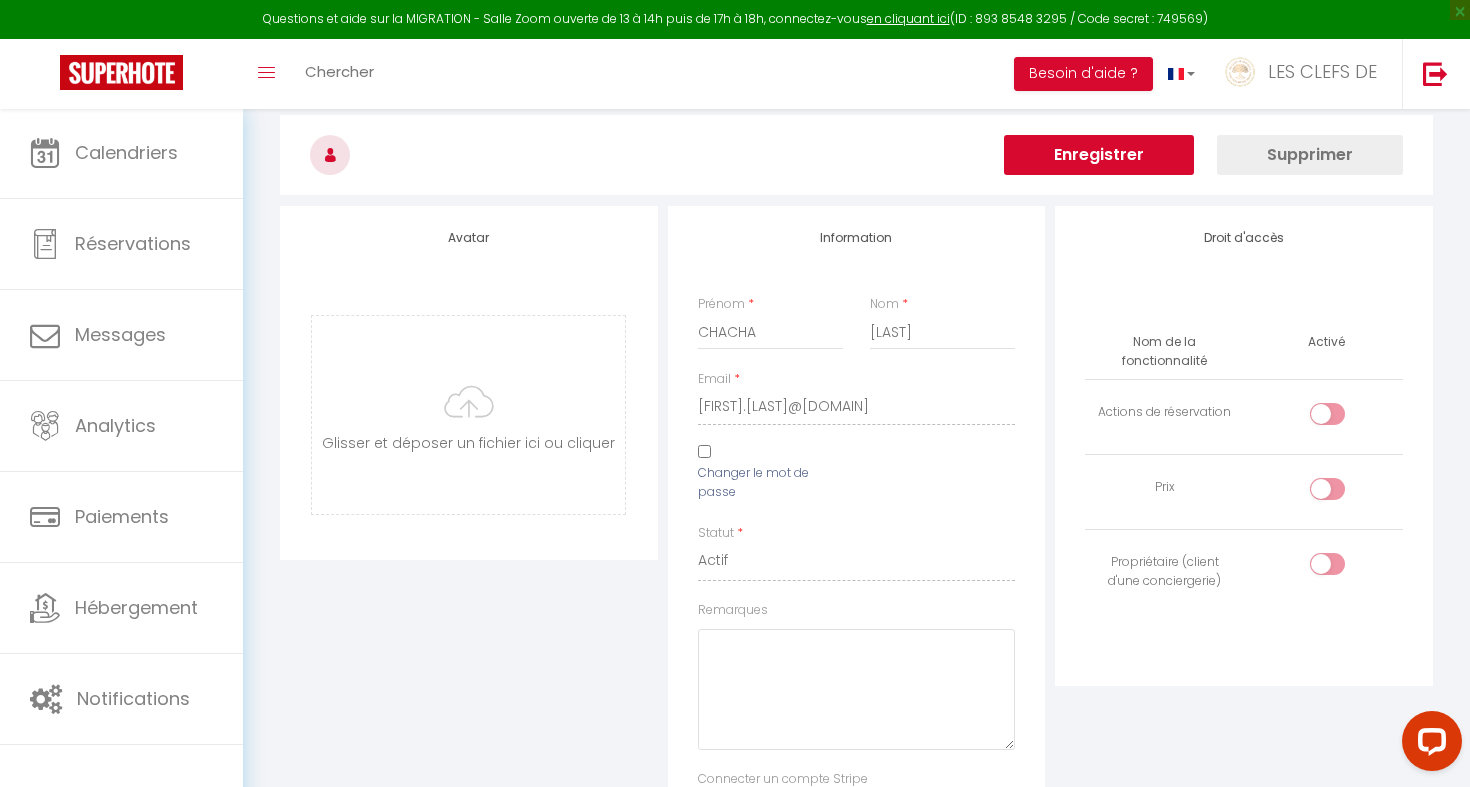 scroll, scrollTop: 141, scrollLeft: 0, axis: vertical 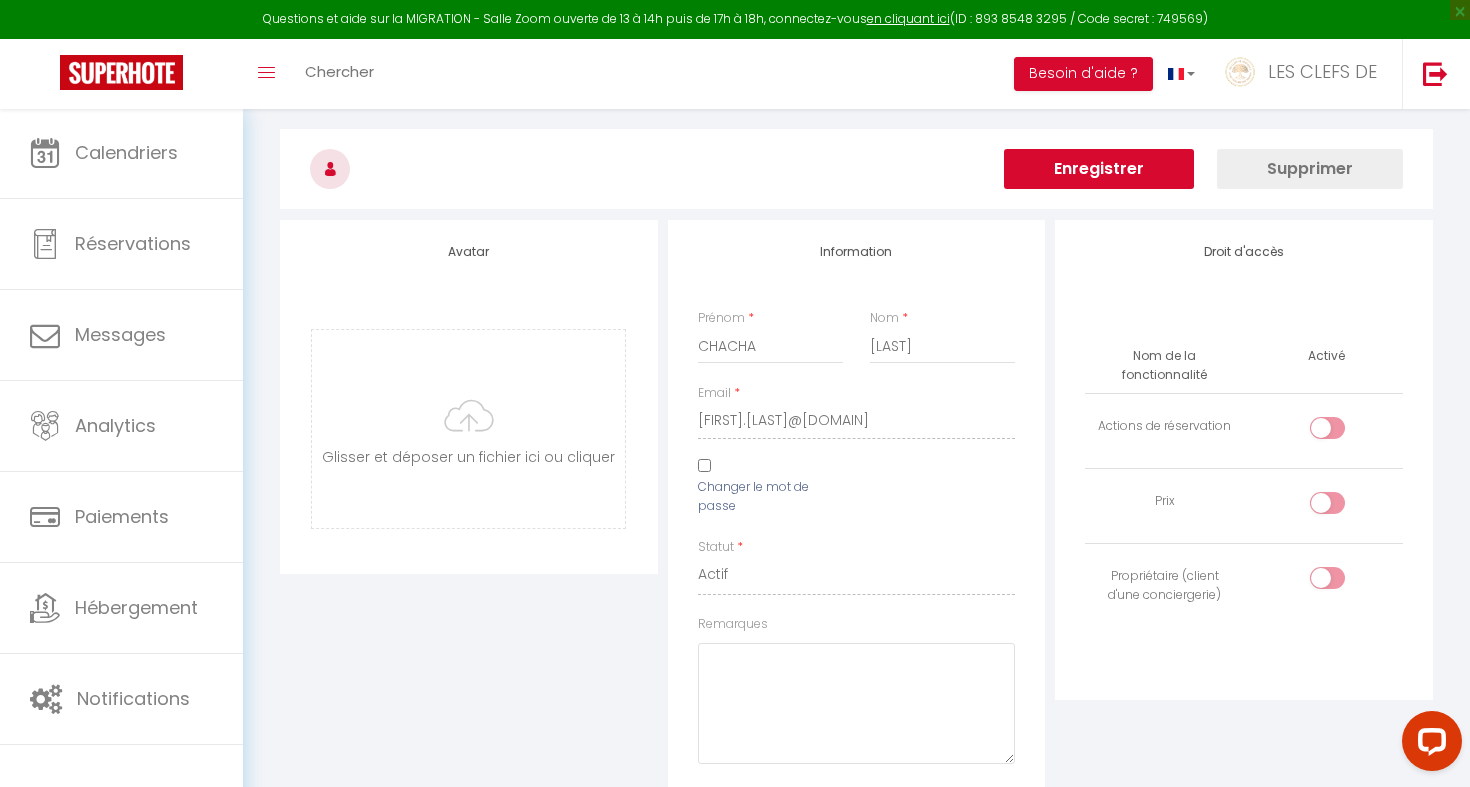 click on "Enregistrer" at bounding box center [1099, 169] 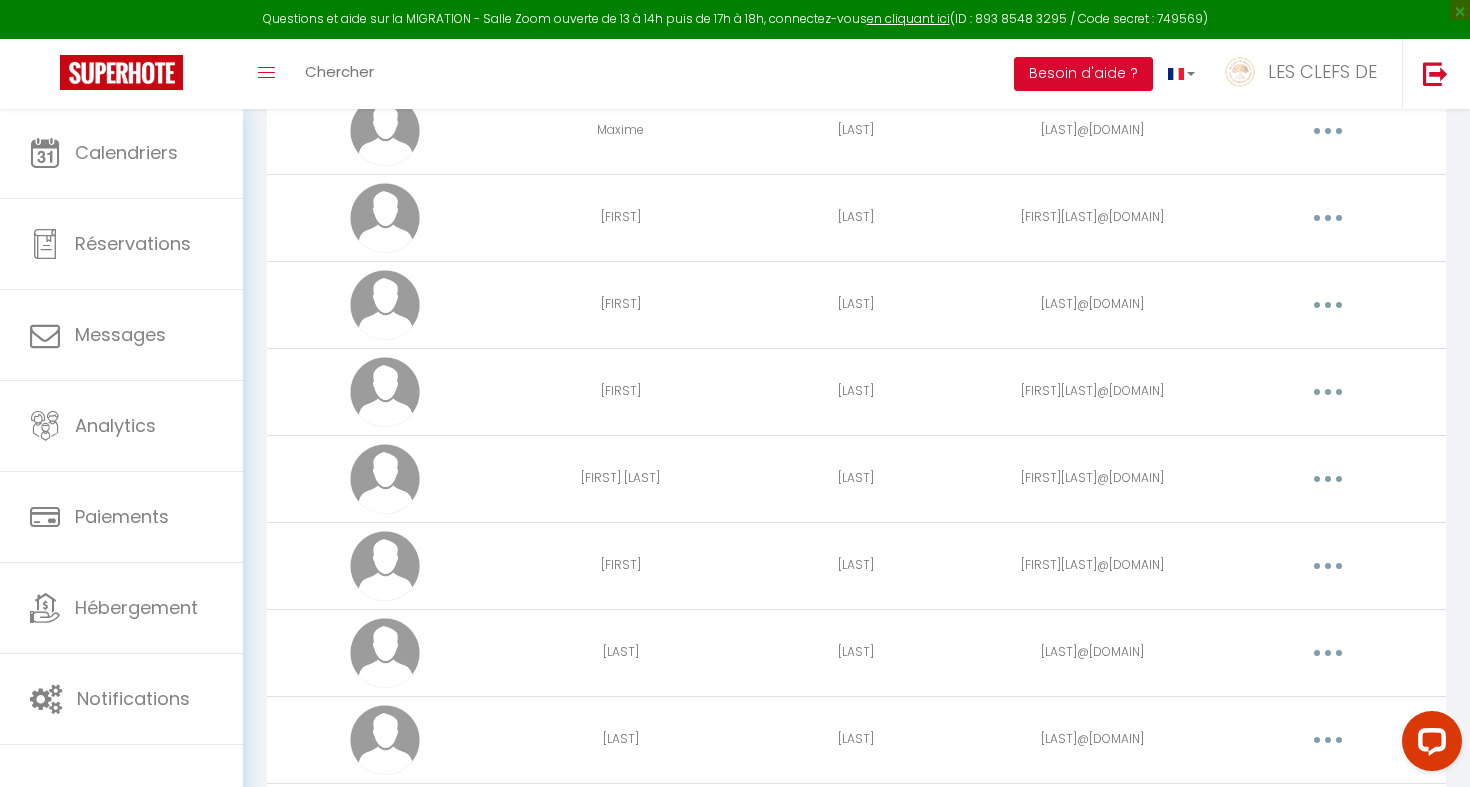 scroll, scrollTop: 1217, scrollLeft: 0, axis: vertical 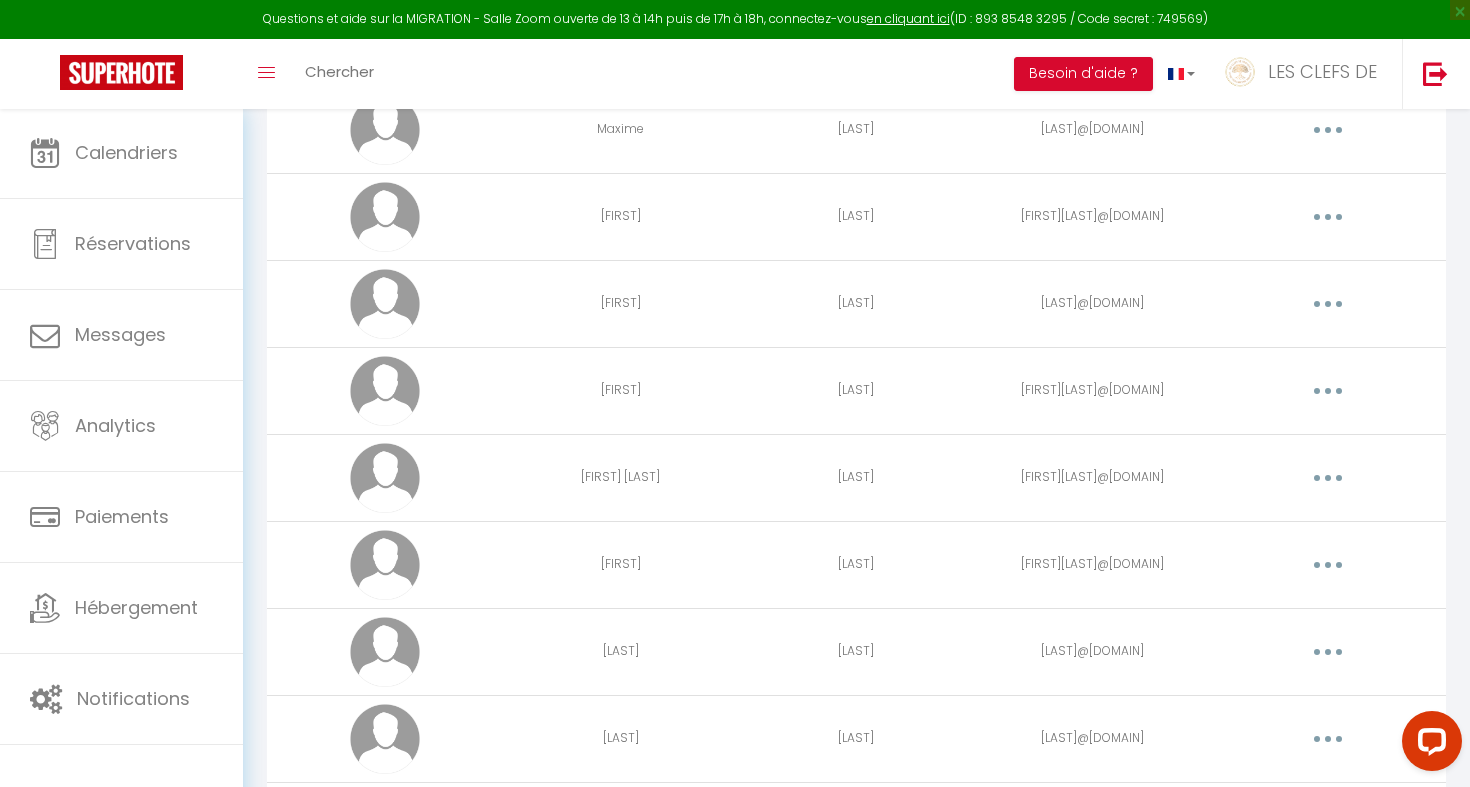 click at bounding box center (1328, 304) 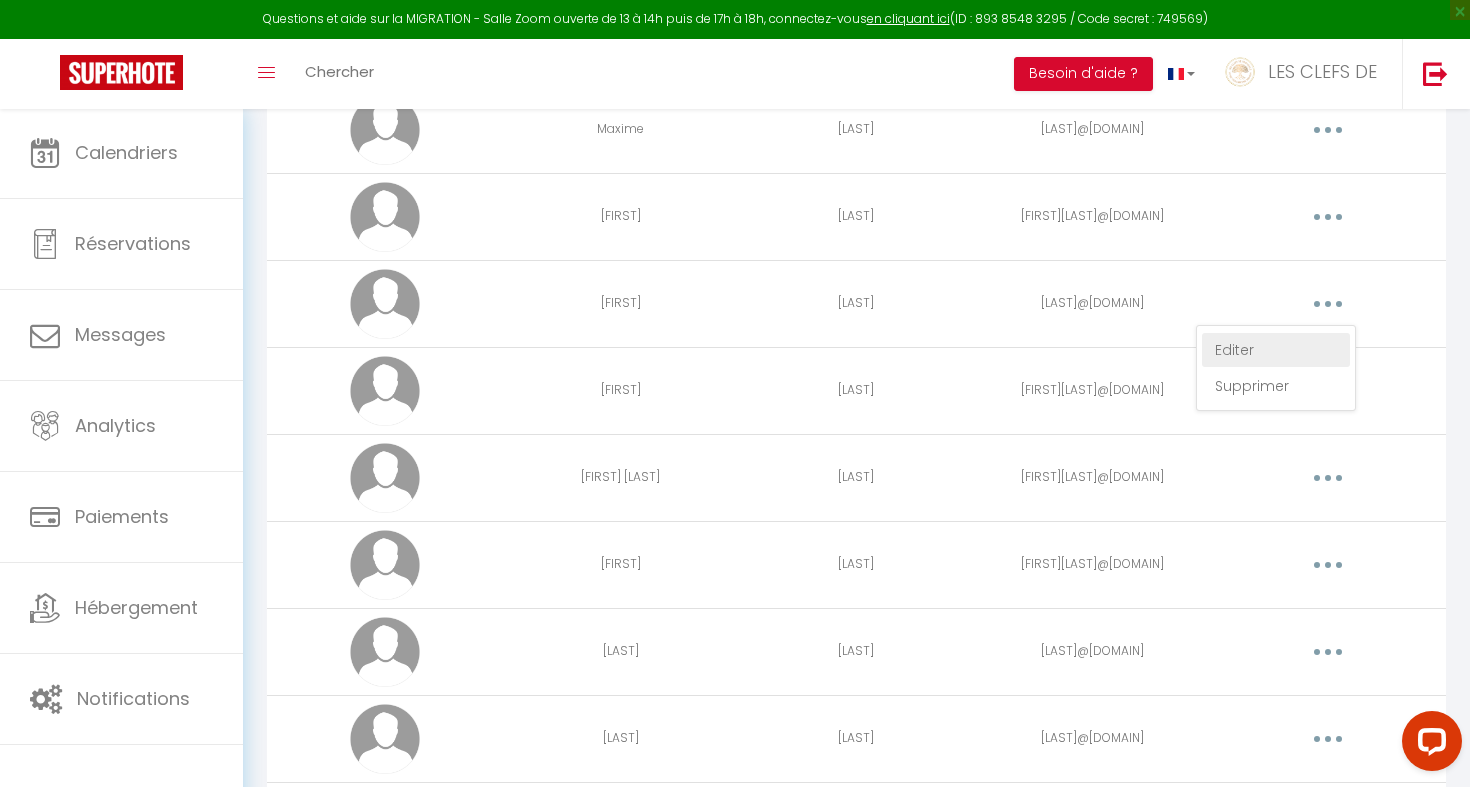 click on "Editer" at bounding box center (1276, 350) 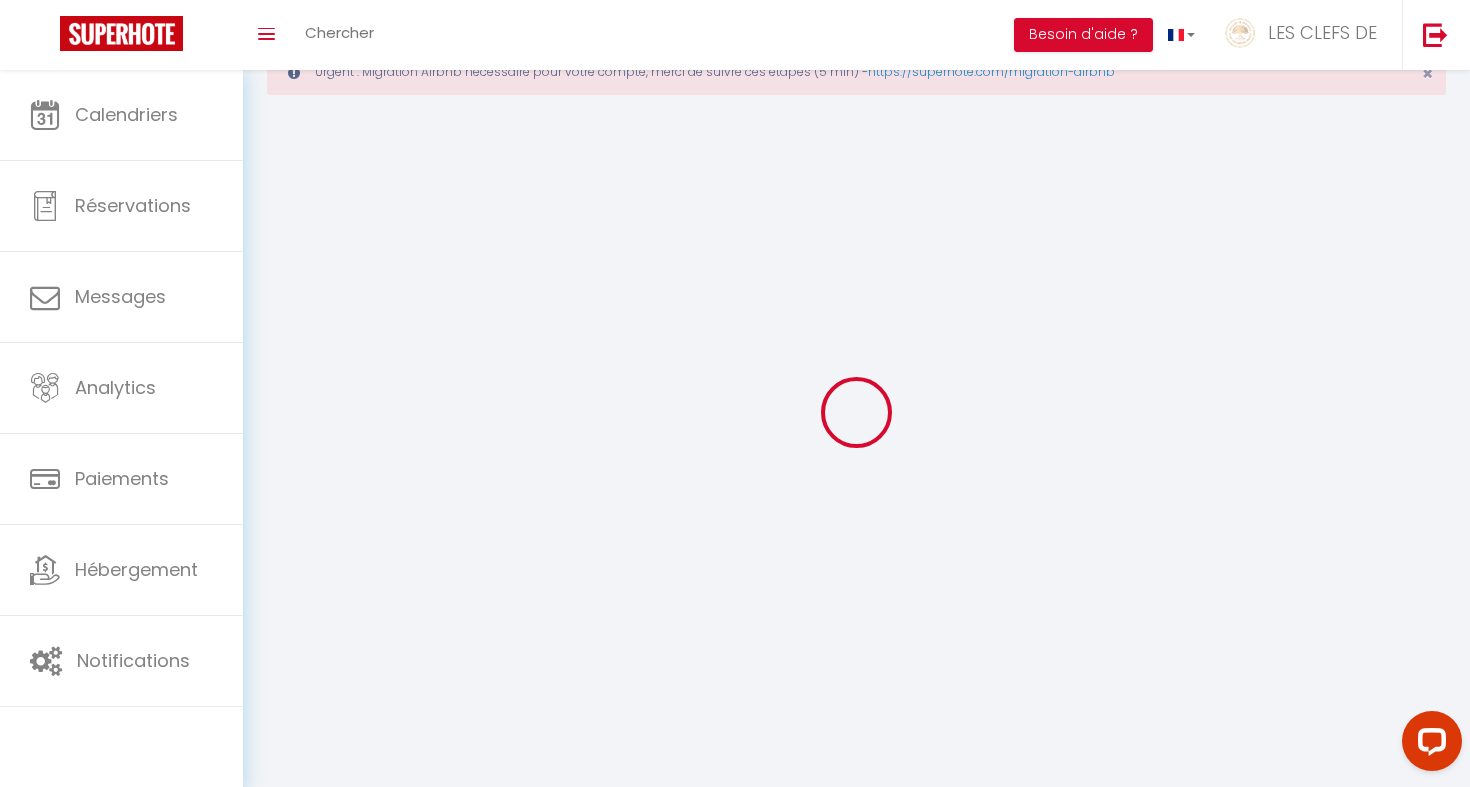 scroll, scrollTop: 70, scrollLeft: 0, axis: vertical 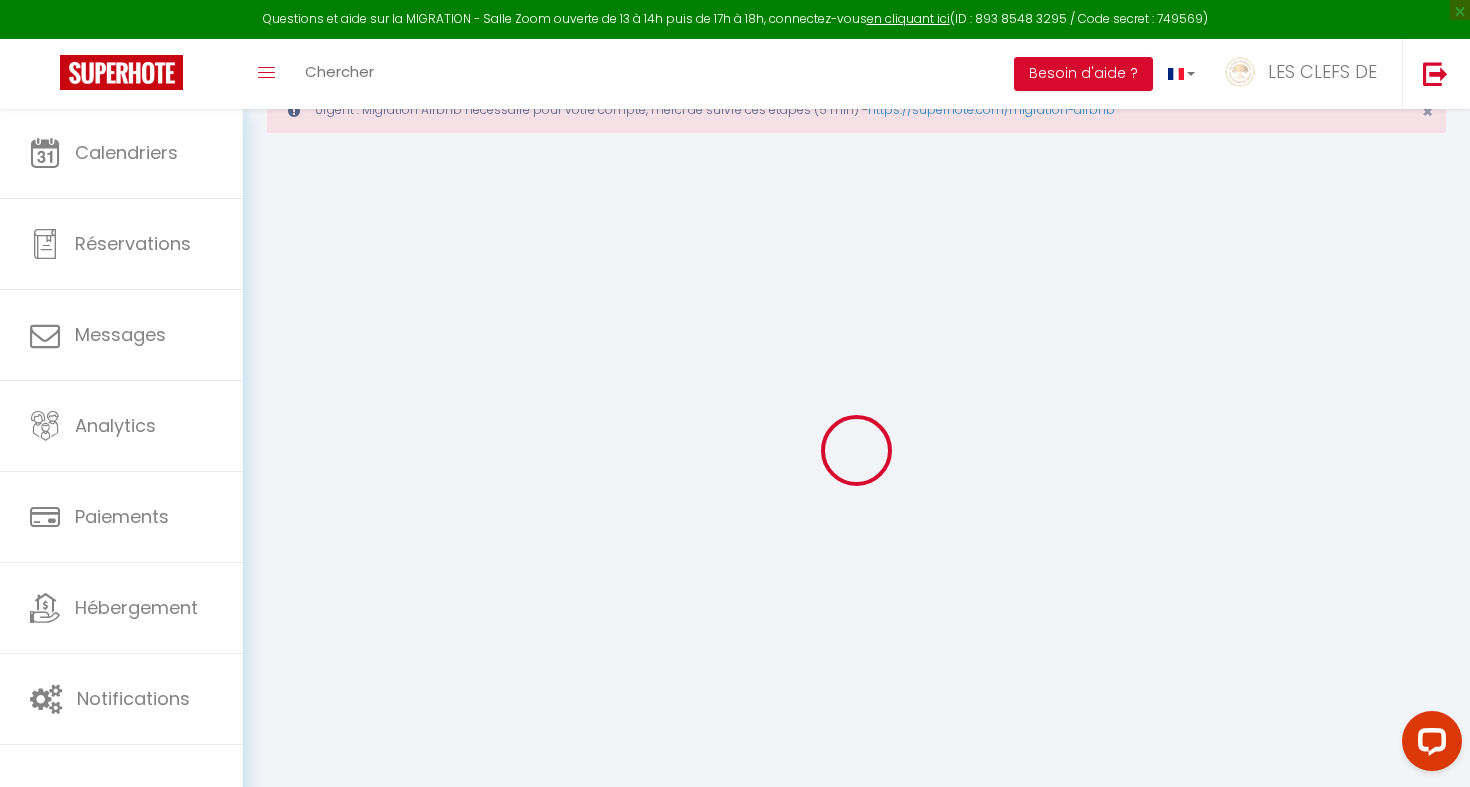 type on "[FIRST]" 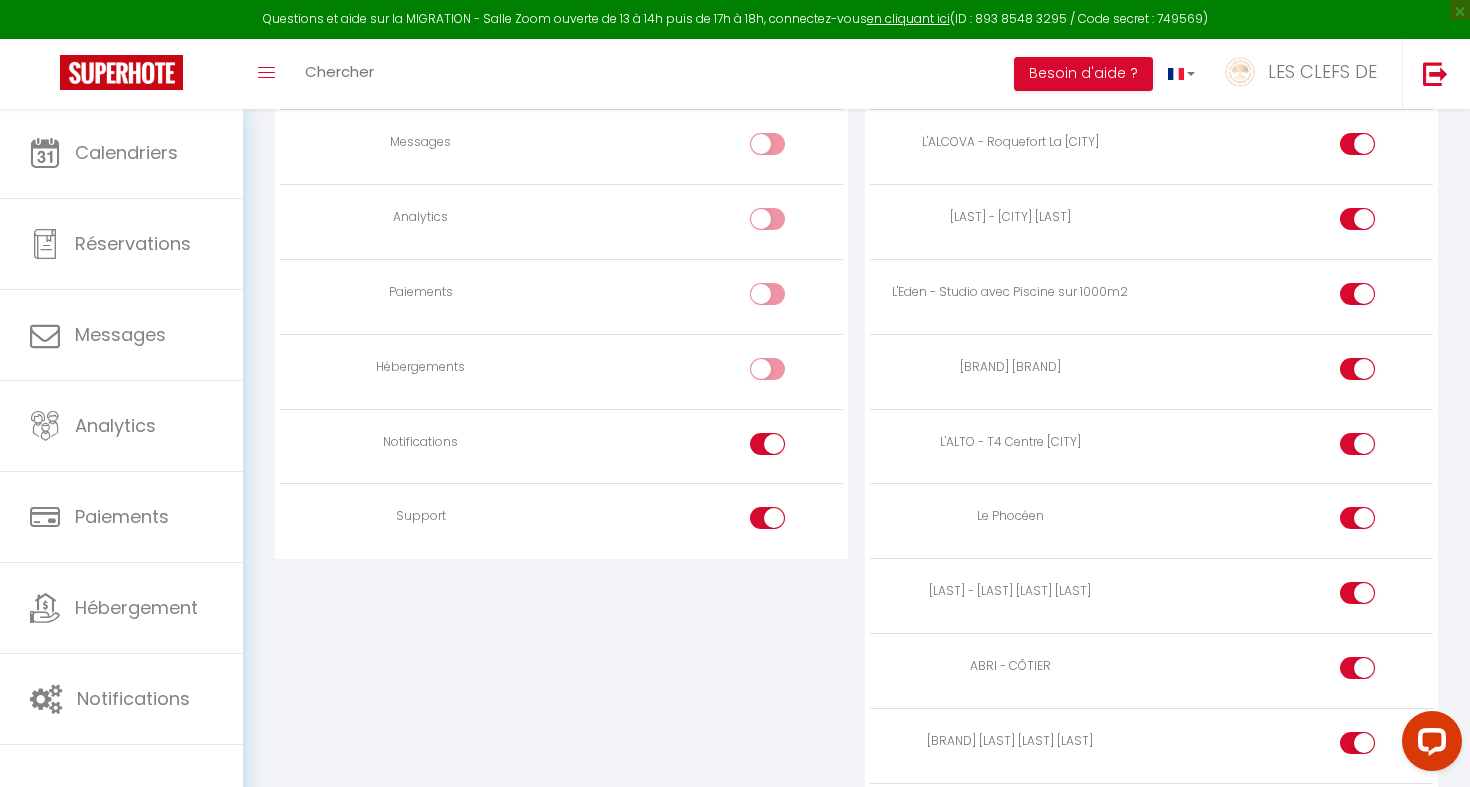 scroll, scrollTop: 1737, scrollLeft: 0, axis: vertical 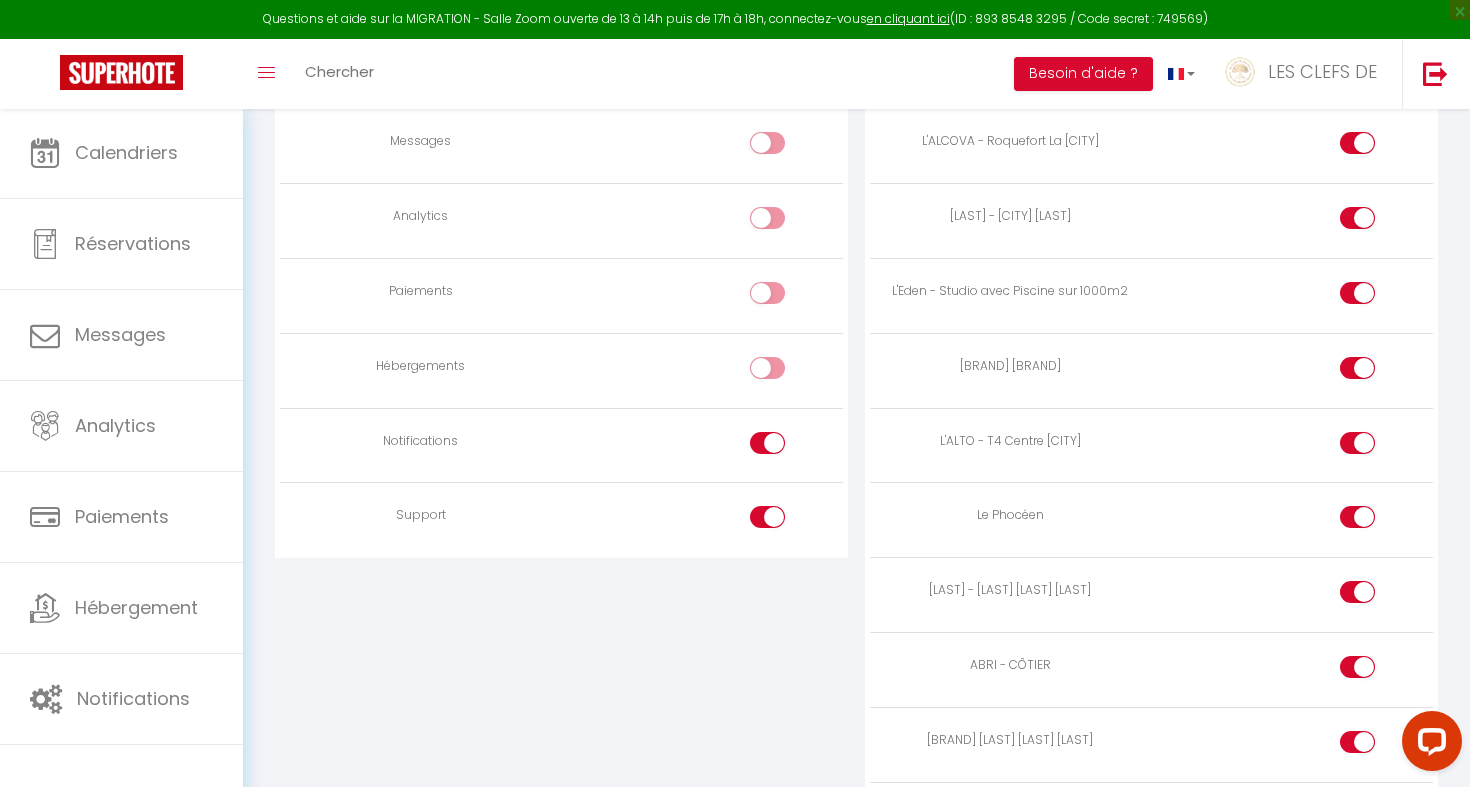 click at bounding box center [785, 521] 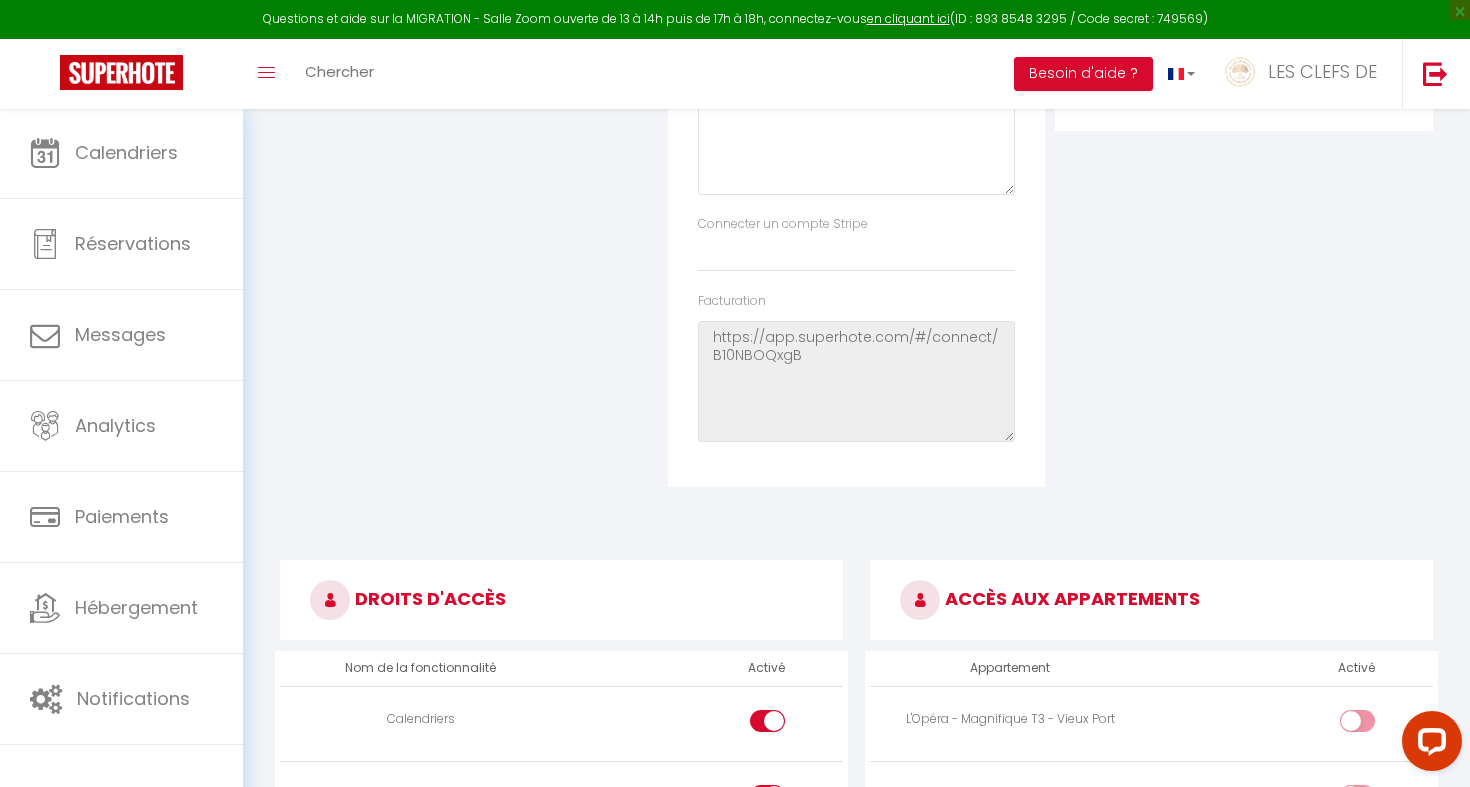 scroll, scrollTop: 71, scrollLeft: 0, axis: vertical 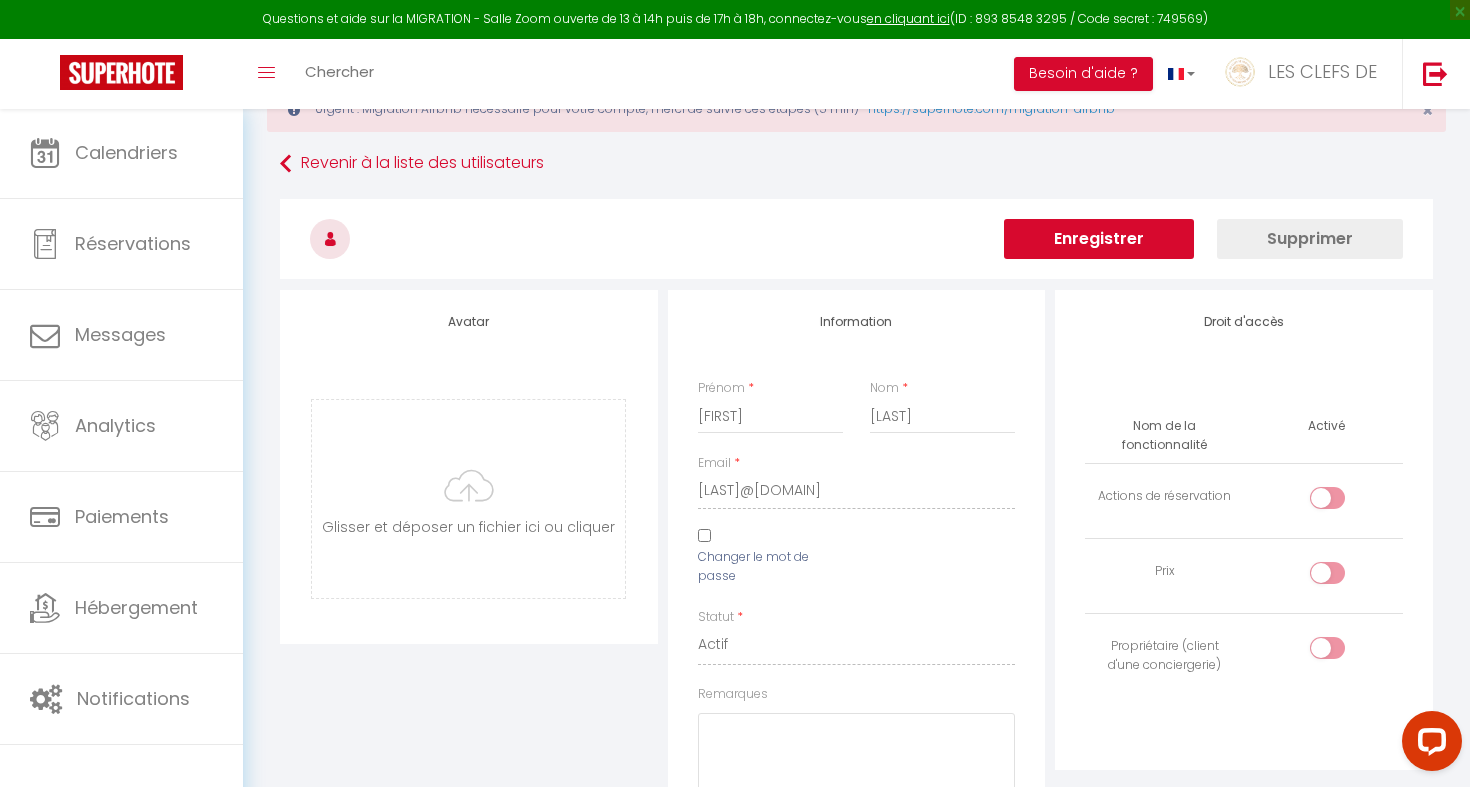 click at bounding box center [856, 239] 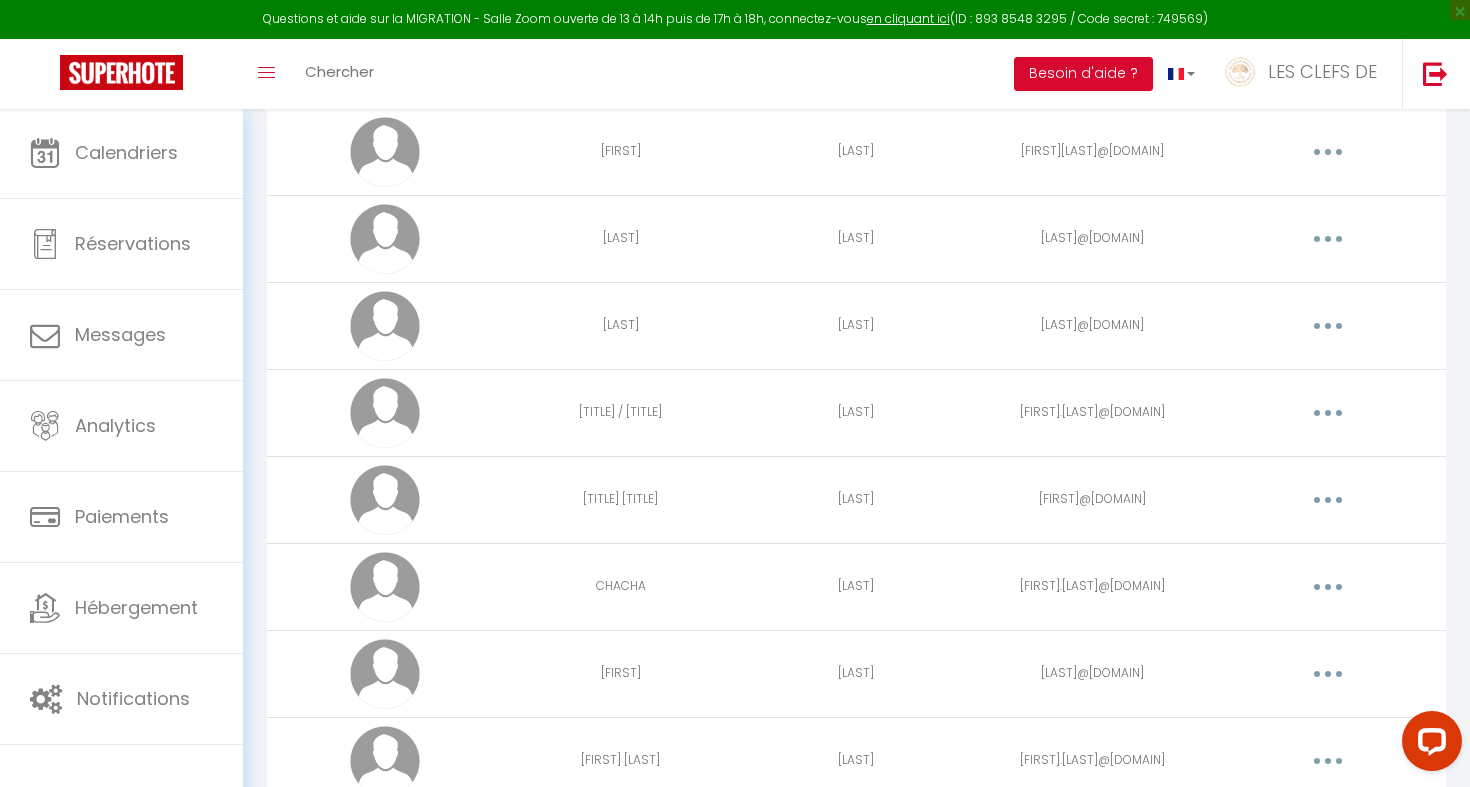 scroll, scrollTop: 1632, scrollLeft: 0, axis: vertical 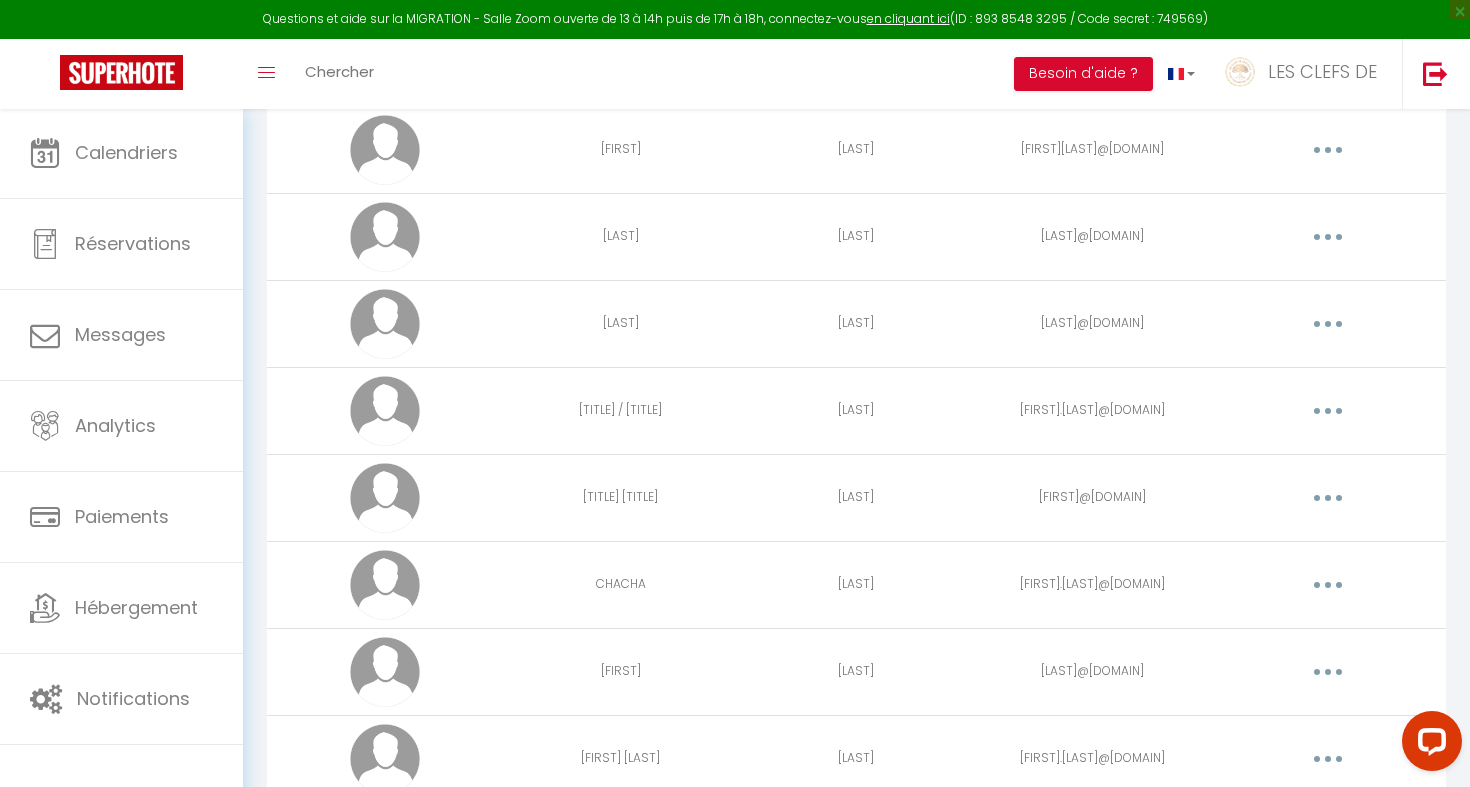 click at bounding box center (1328, 585) 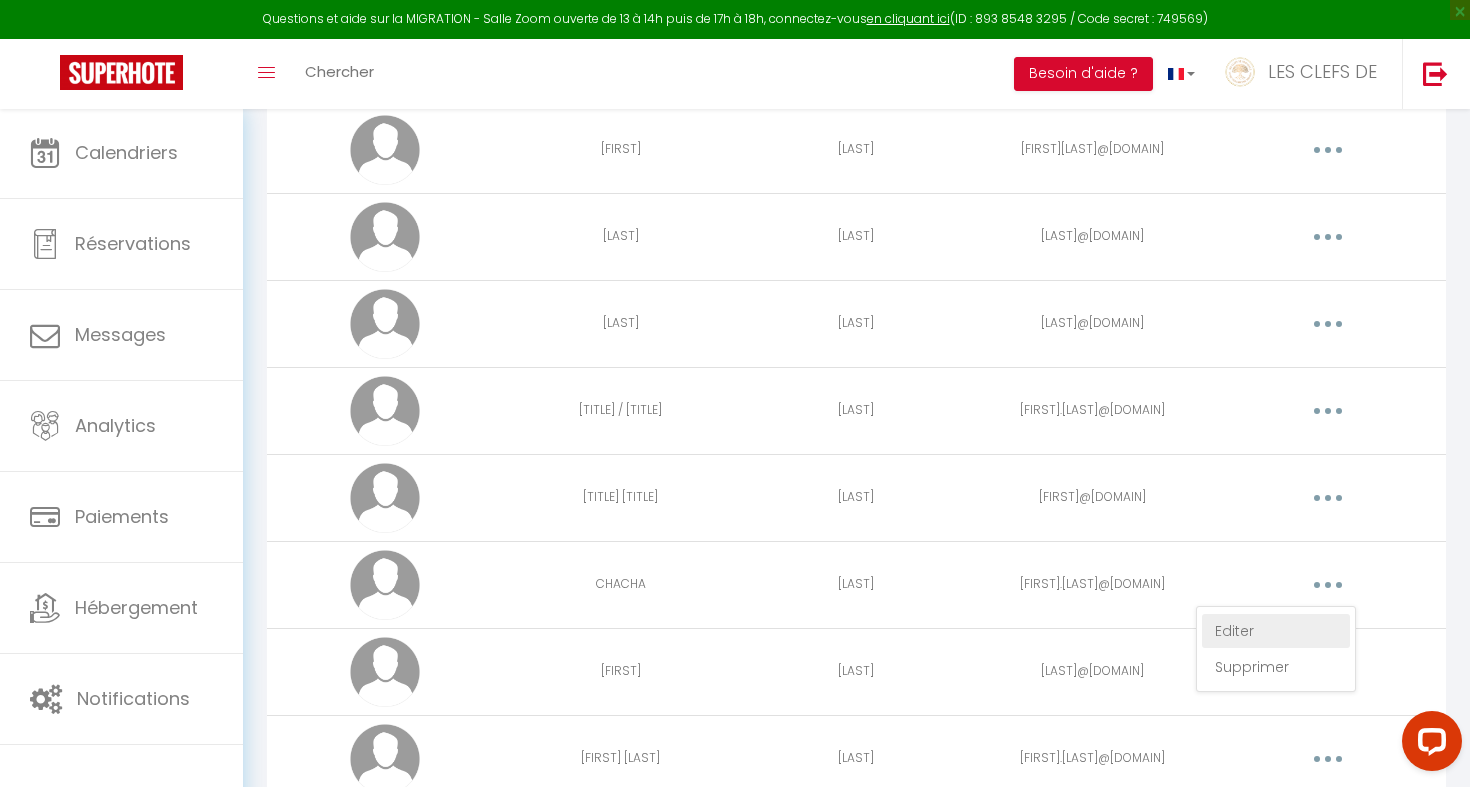 click on "Editer" at bounding box center (1276, 631) 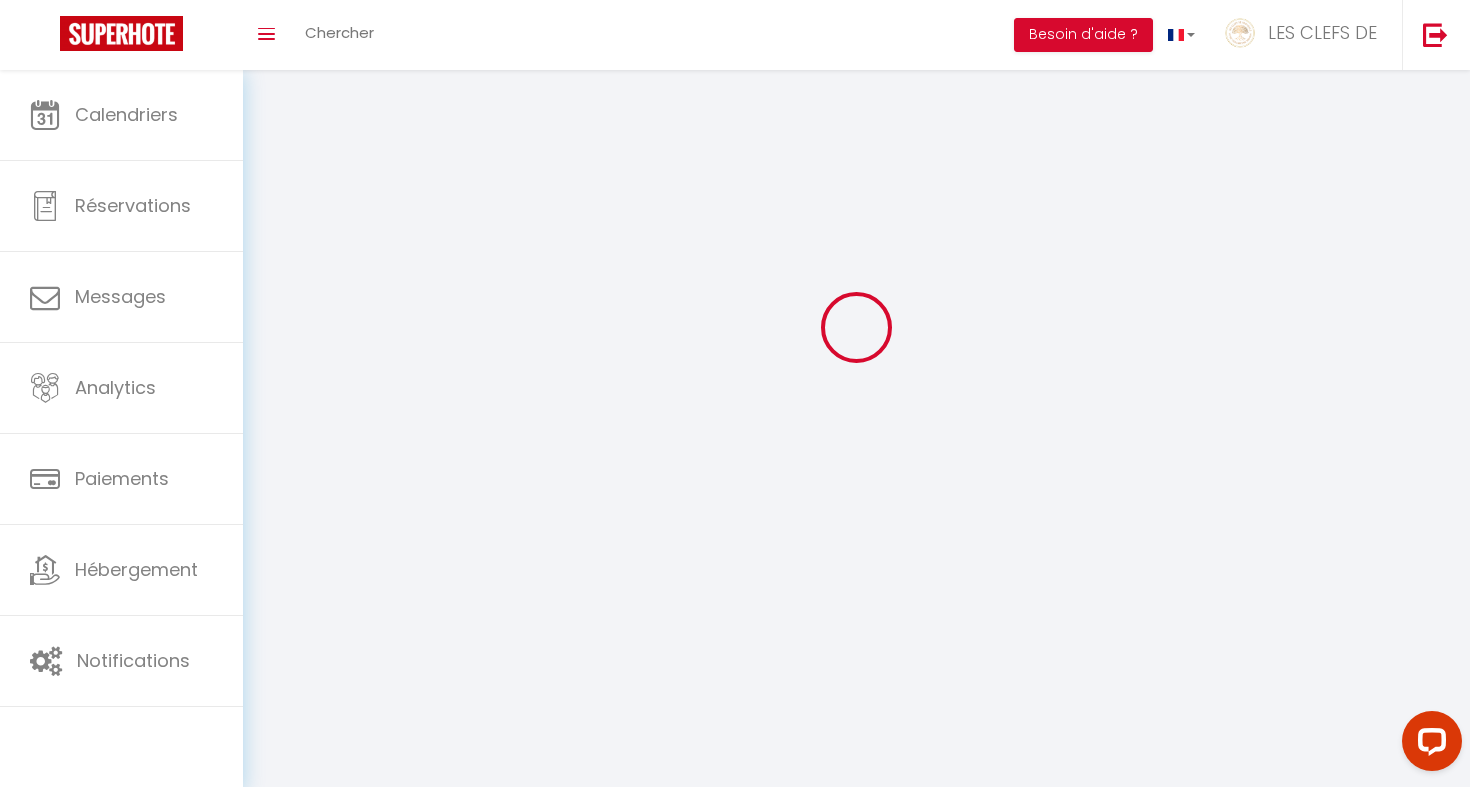 scroll, scrollTop: 70, scrollLeft: 0, axis: vertical 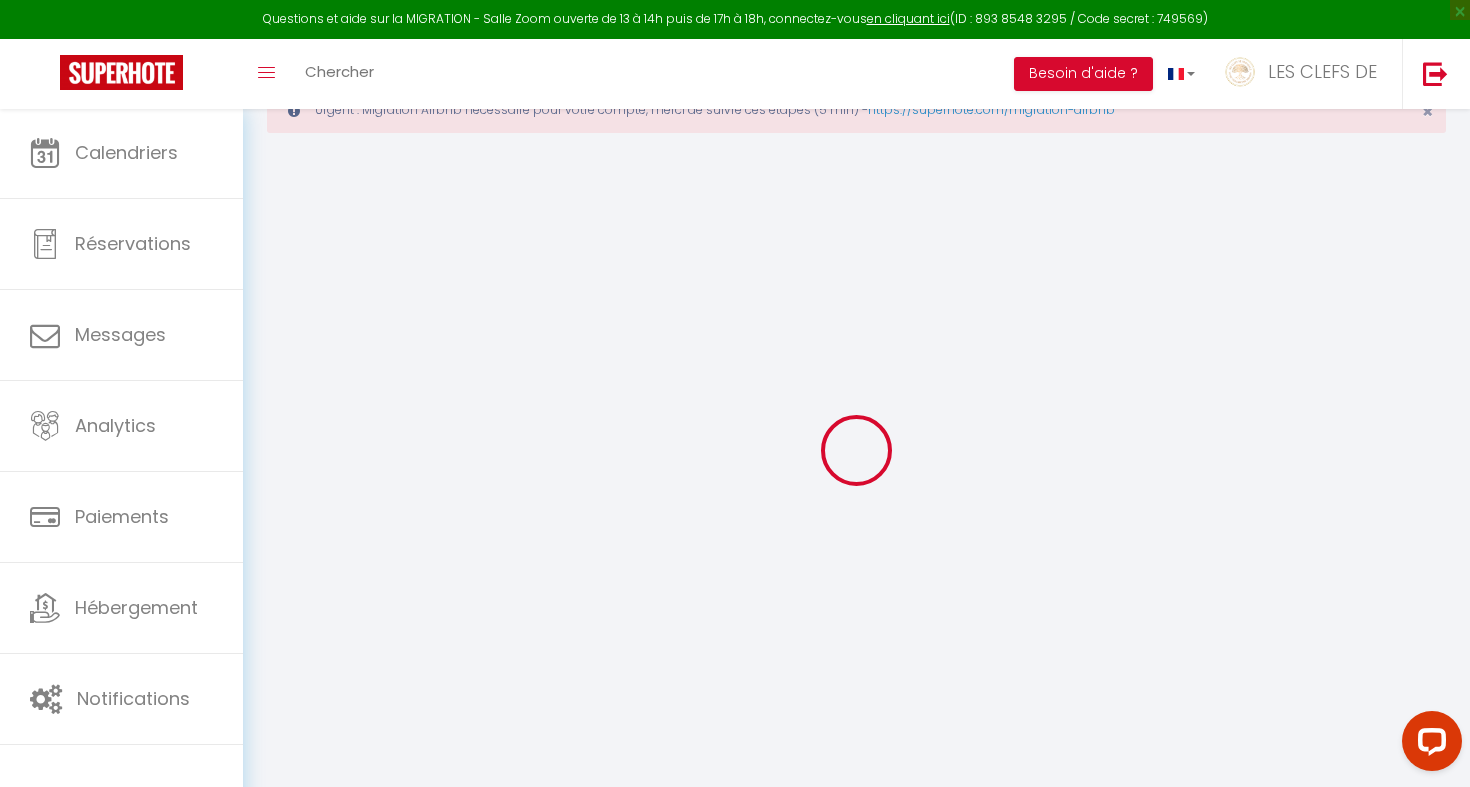select 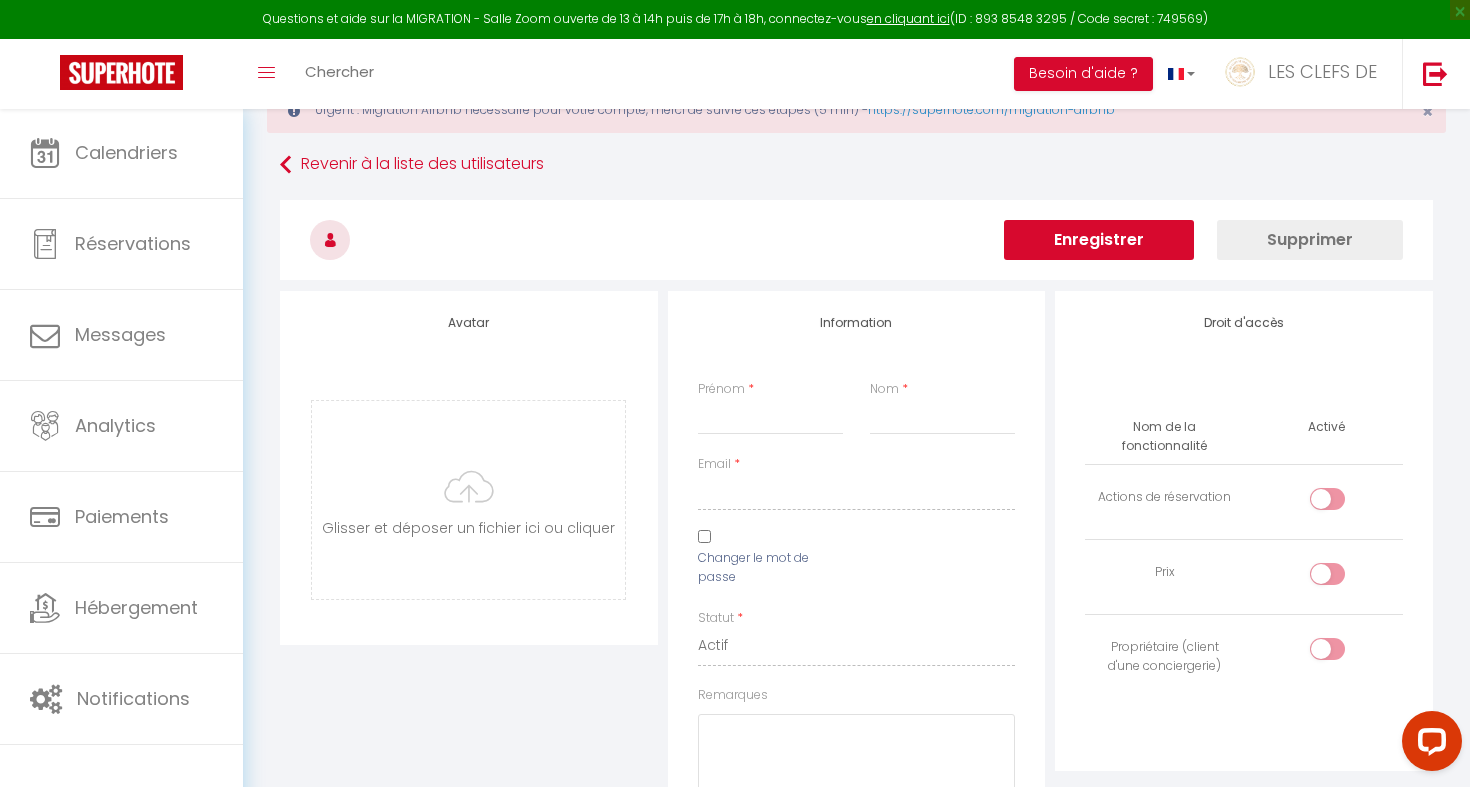 type on "CHACHA" 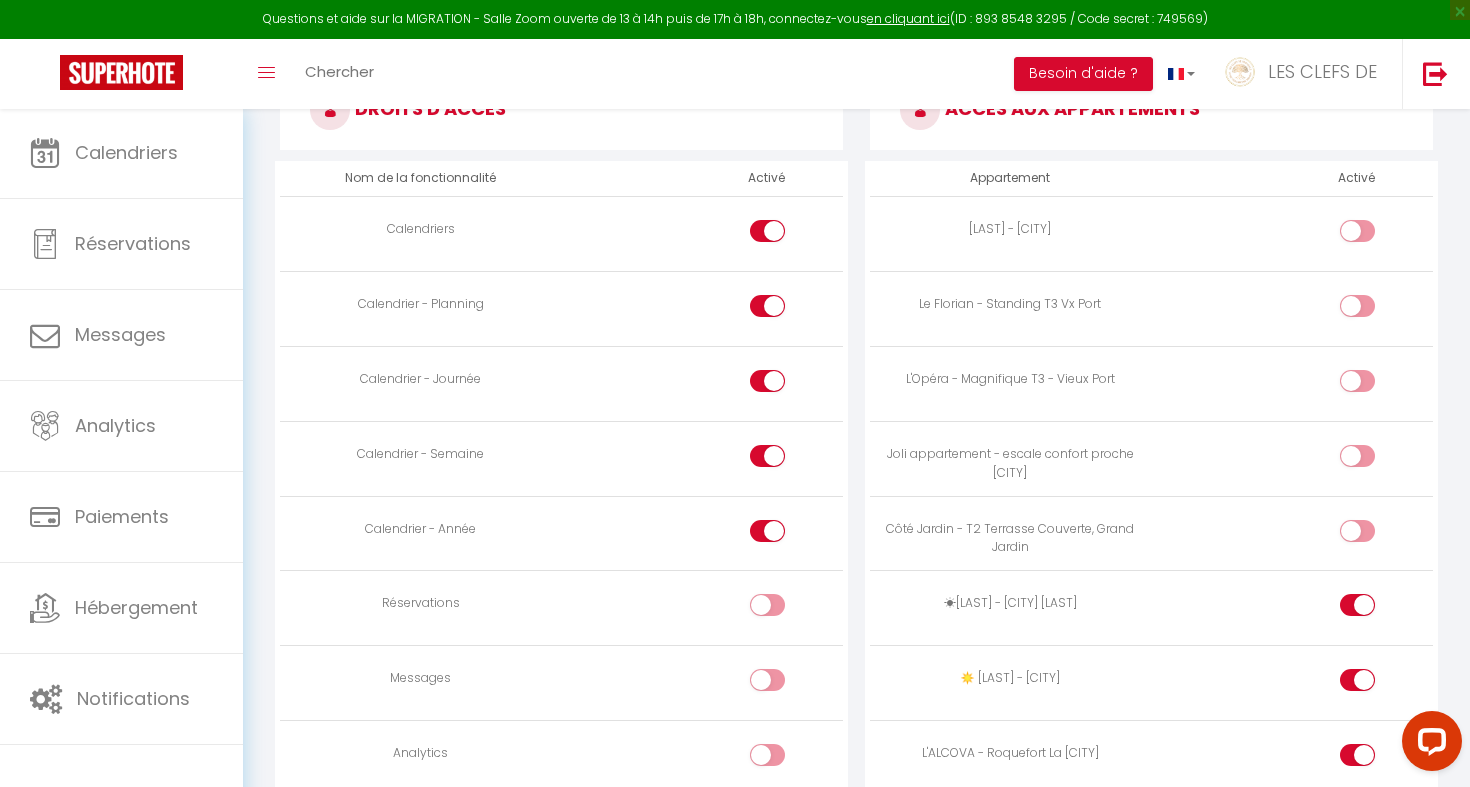 scroll, scrollTop: 1210, scrollLeft: 0, axis: vertical 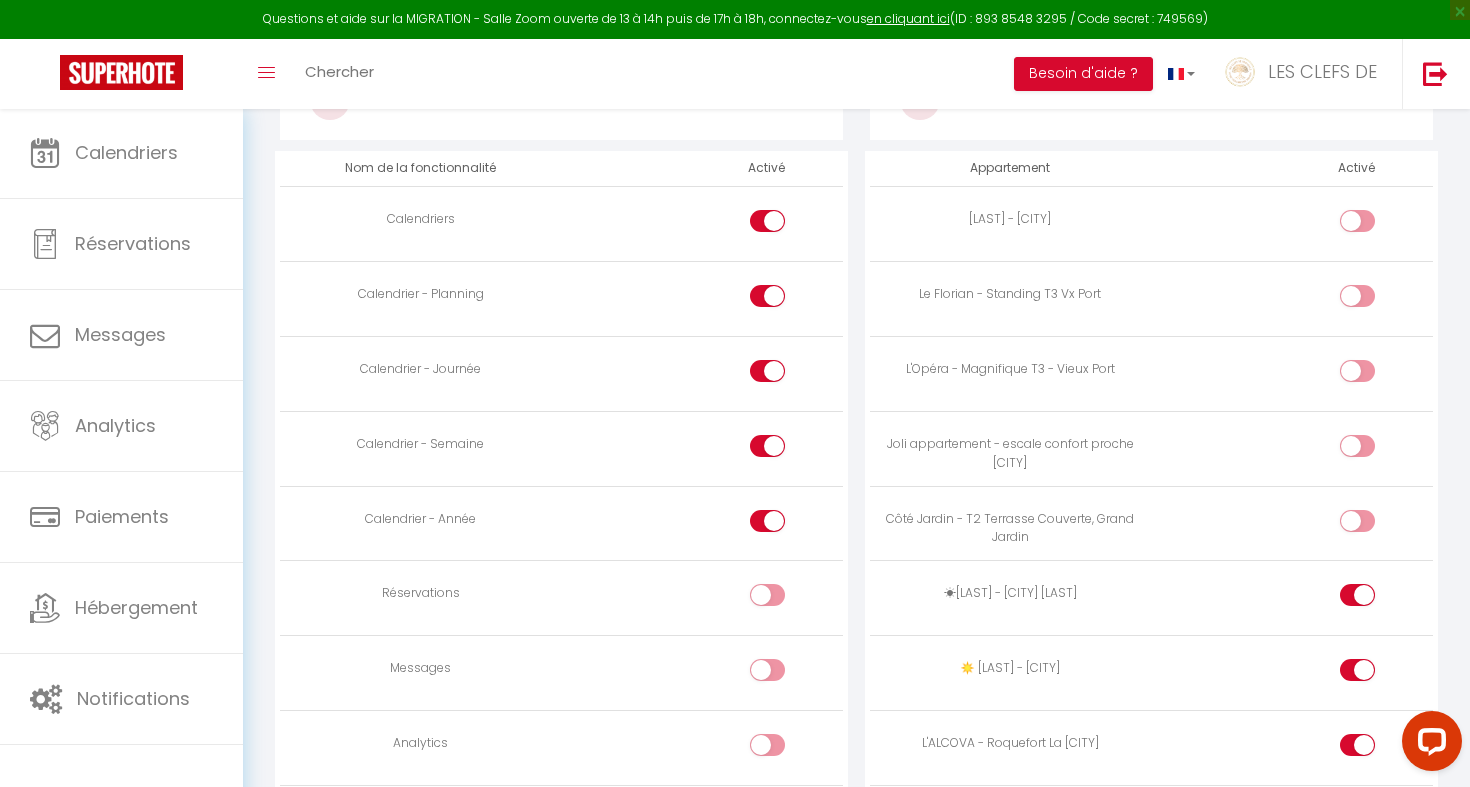 click at bounding box center (785, 599) 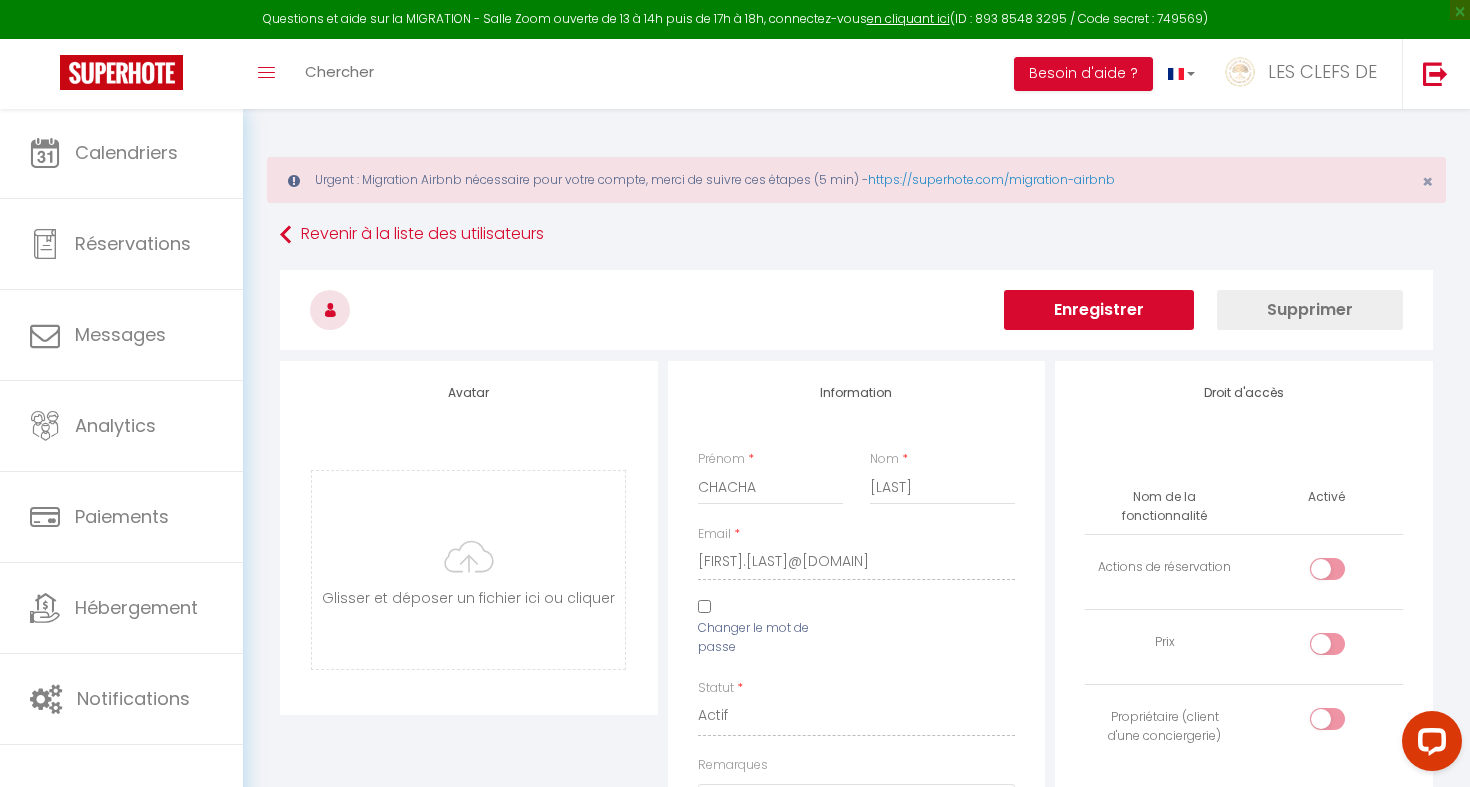 scroll, scrollTop: 0, scrollLeft: 0, axis: both 